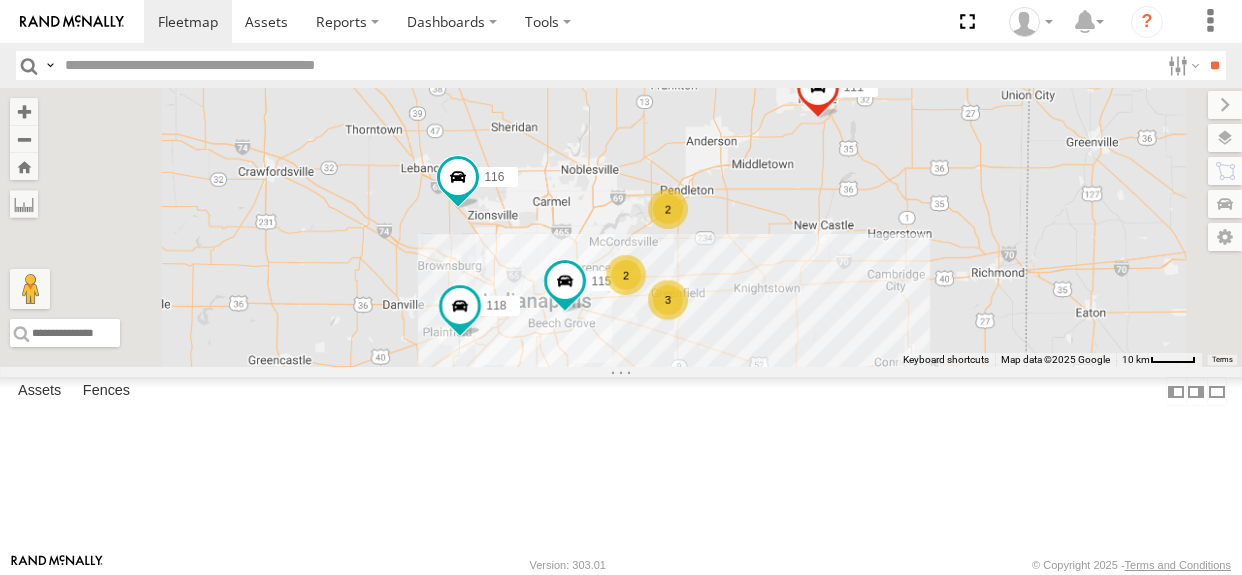 select on "**********" 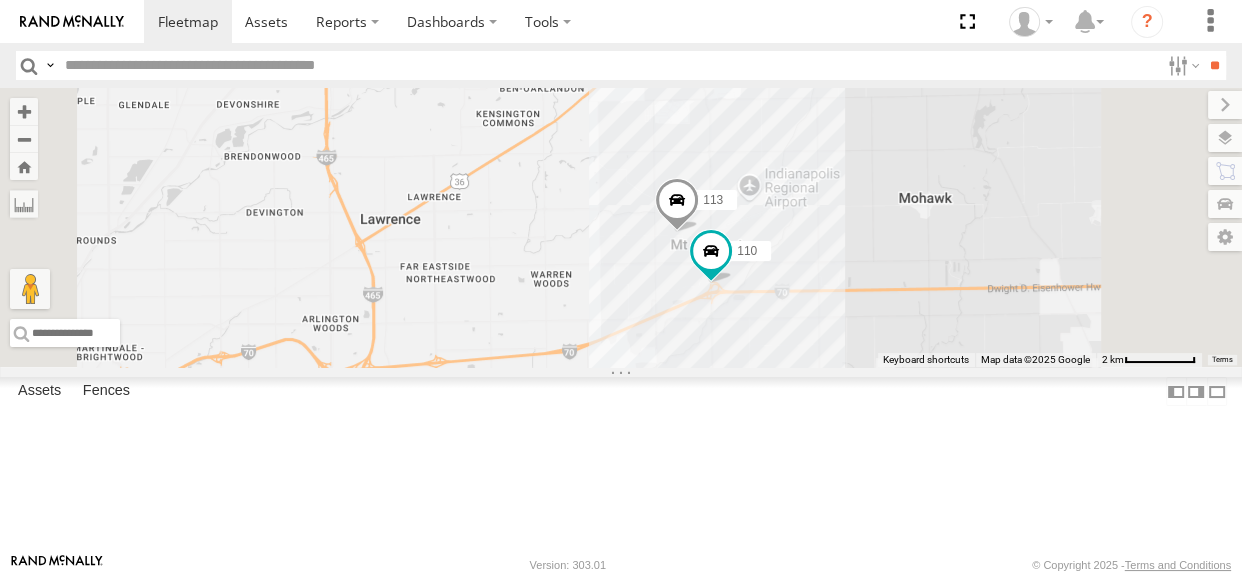 drag, startPoint x: 1051, startPoint y: 350, endPoint x: 999, endPoint y: 302, distance: 70.76723 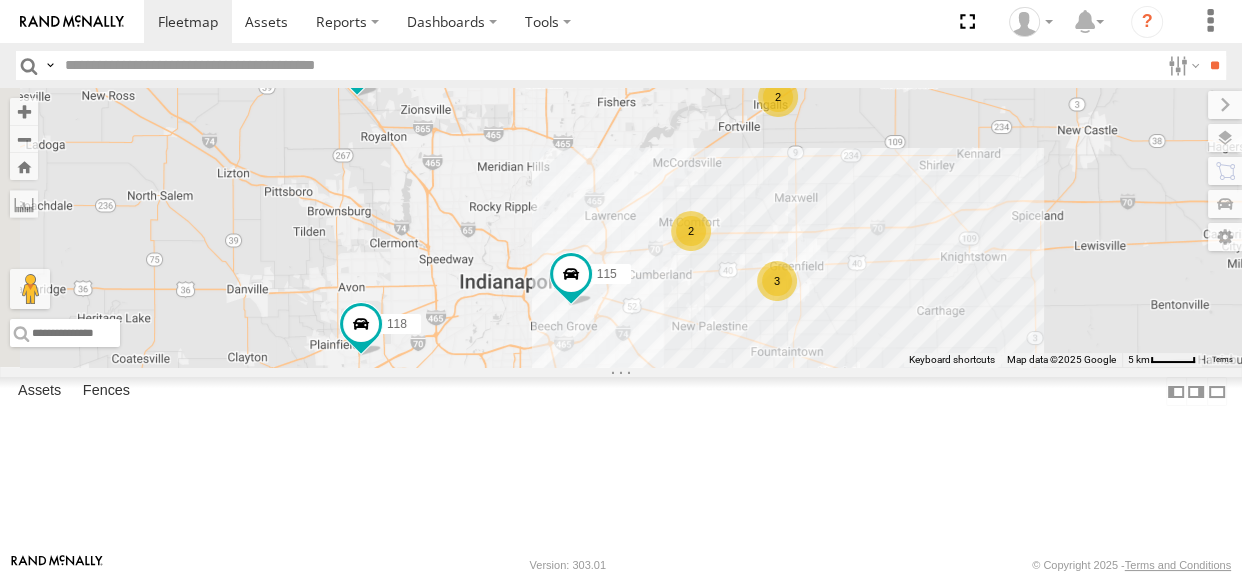 drag, startPoint x: 727, startPoint y: 300, endPoint x: 858, endPoint y: 281, distance: 132.3707 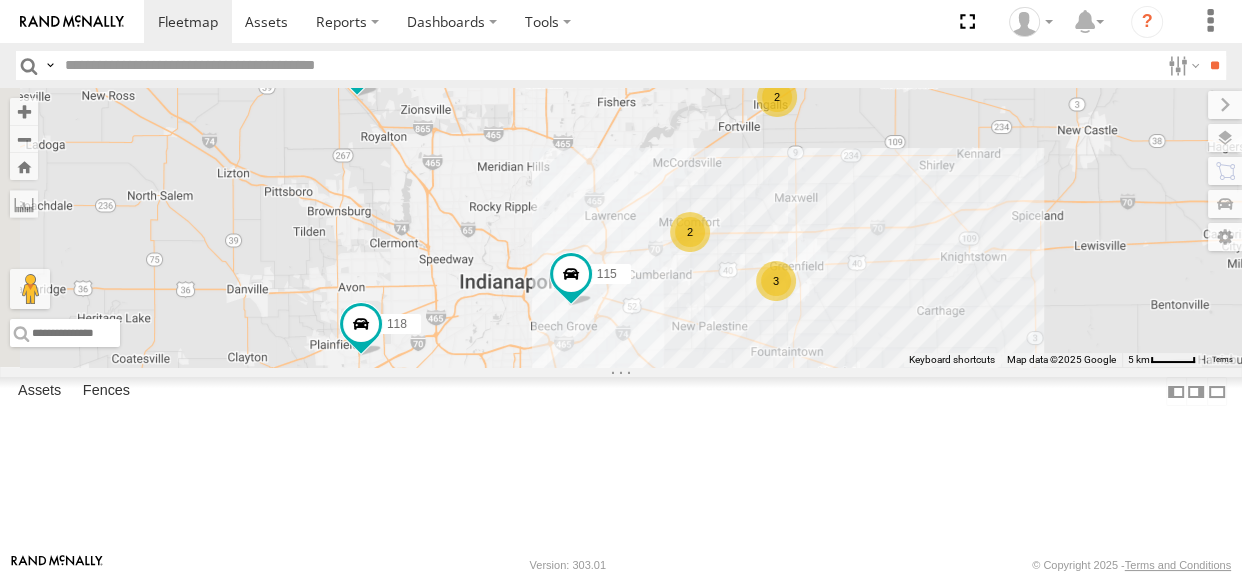 click on "2" at bounding box center [690, 232] 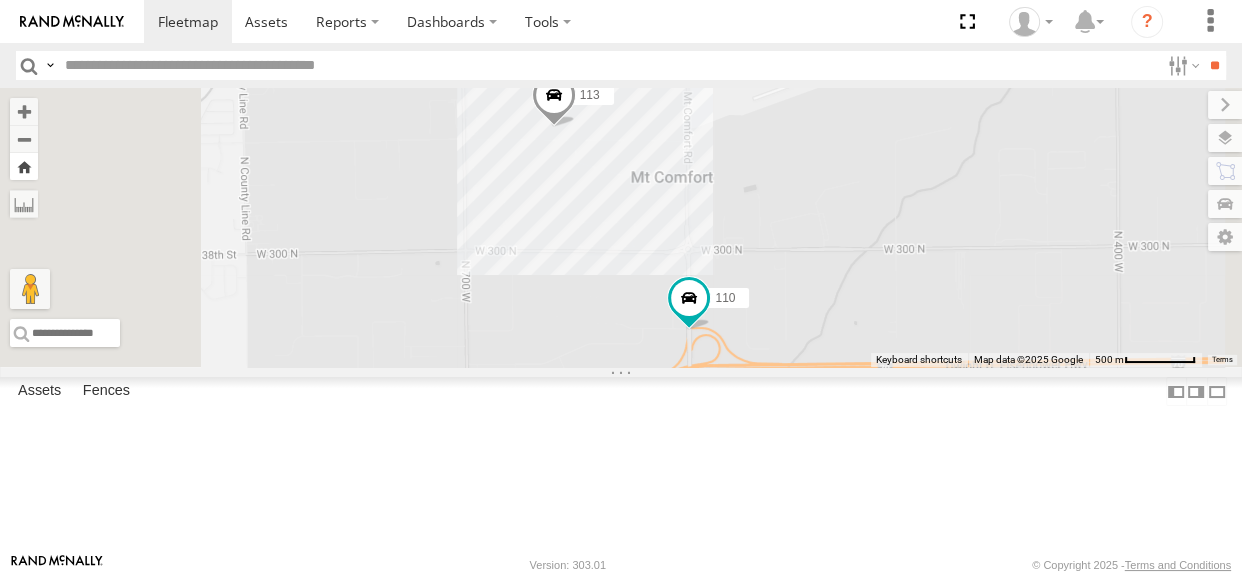 click at bounding box center (24, 166) 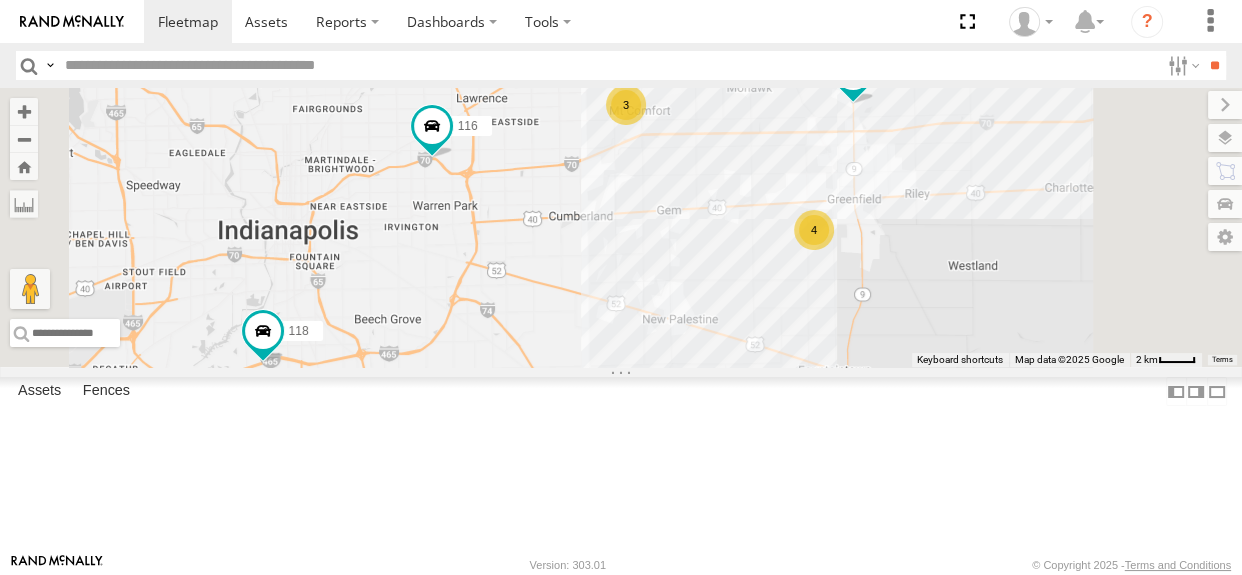 drag, startPoint x: 792, startPoint y: 390, endPoint x: 878, endPoint y: 366, distance: 89.28606 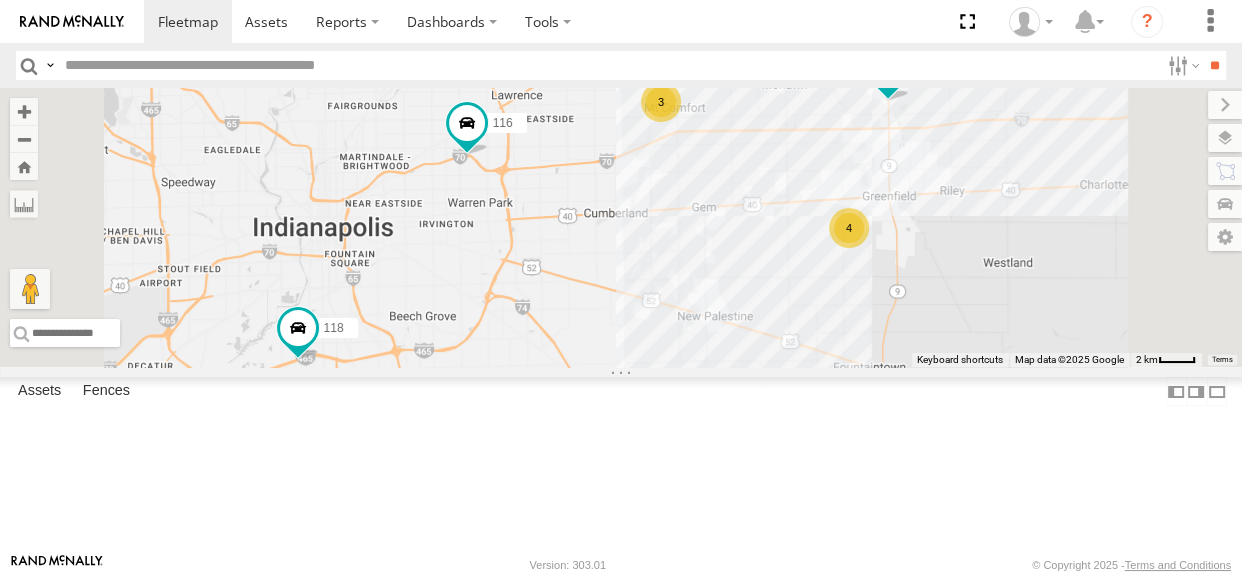drag, startPoint x: 952, startPoint y: 354, endPoint x: 989, endPoint y: 351, distance: 37.12142 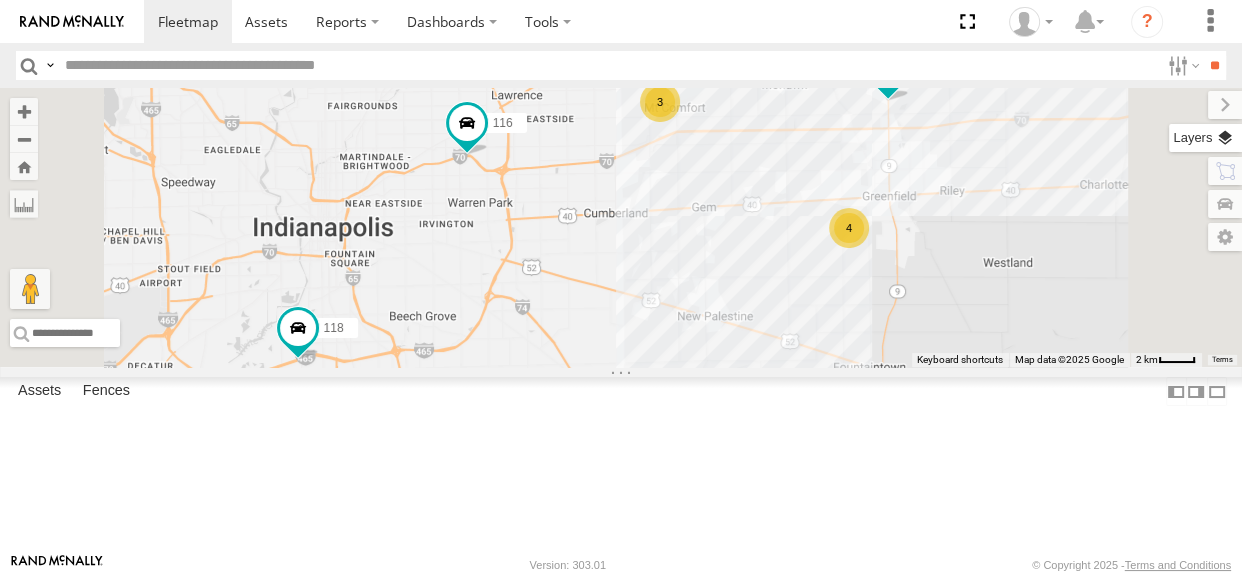 click at bounding box center [1205, 138] 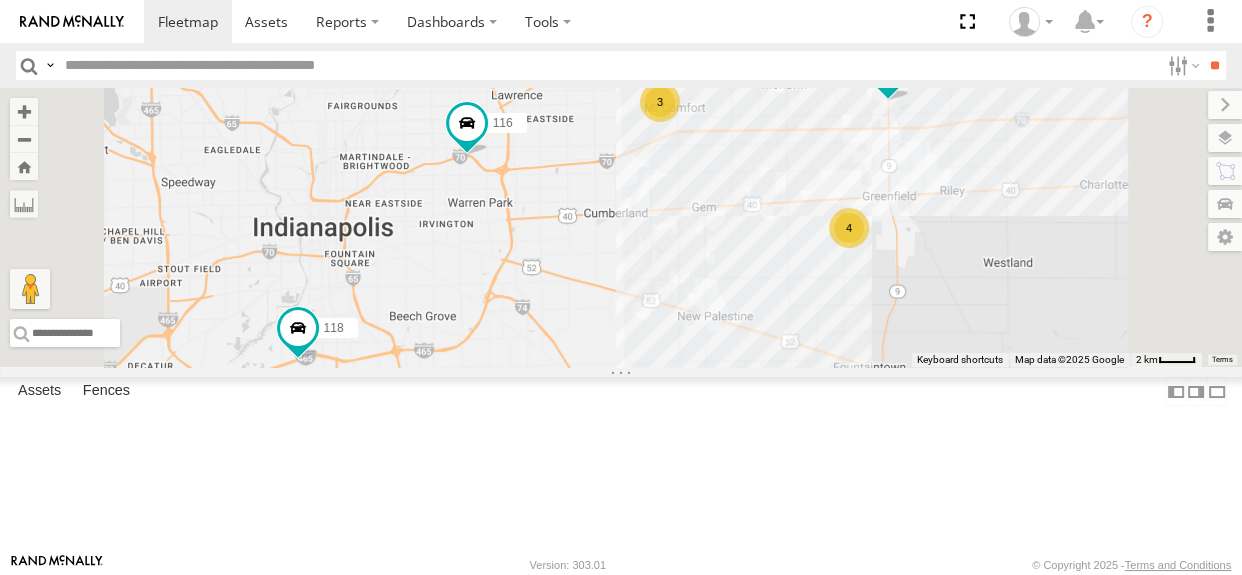 click on "Traffic" at bounding box center [0, 0] 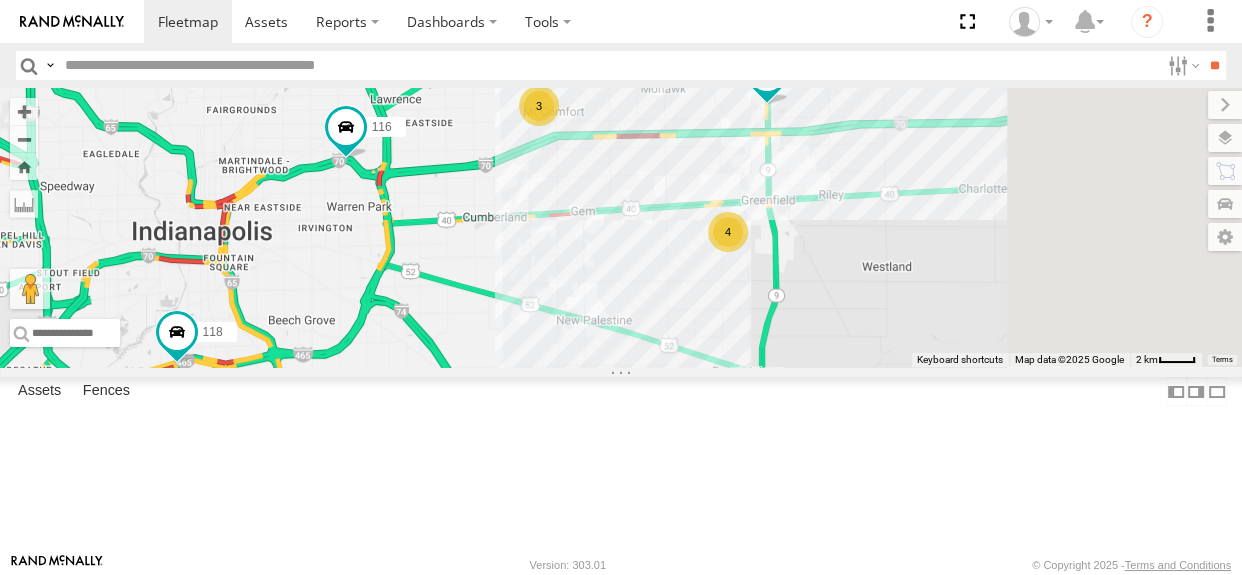 drag, startPoint x: 924, startPoint y: 338, endPoint x: 752, endPoint y: 347, distance: 172.2353 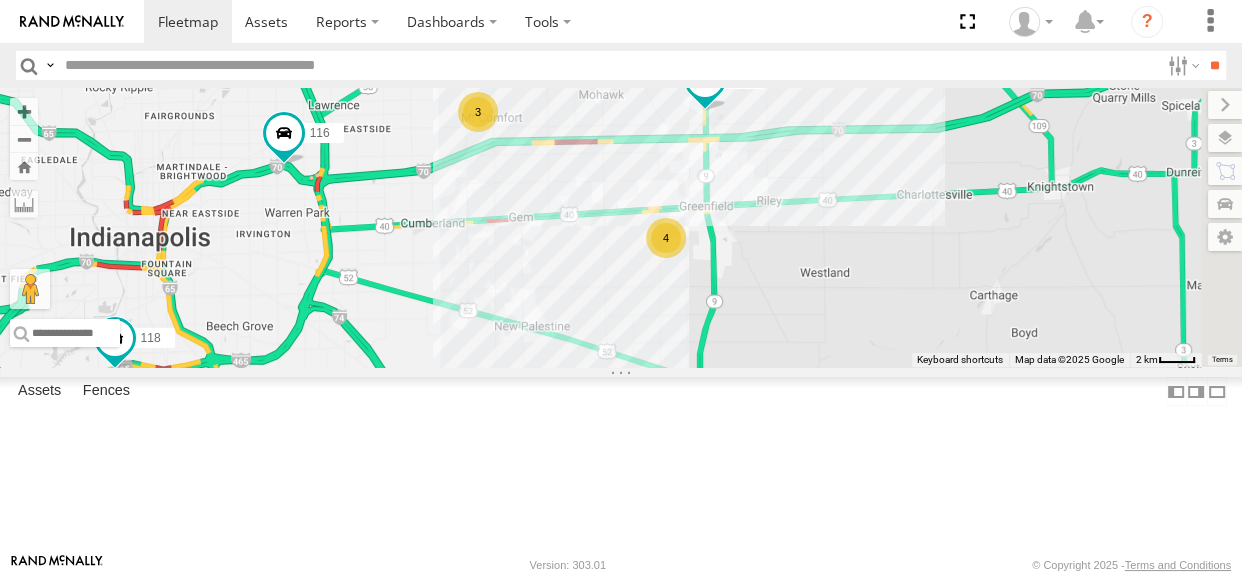 drag, startPoint x: 834, startPoint y: 331, endPoint x: 747, endPoint y: 334, distance: 87.05171 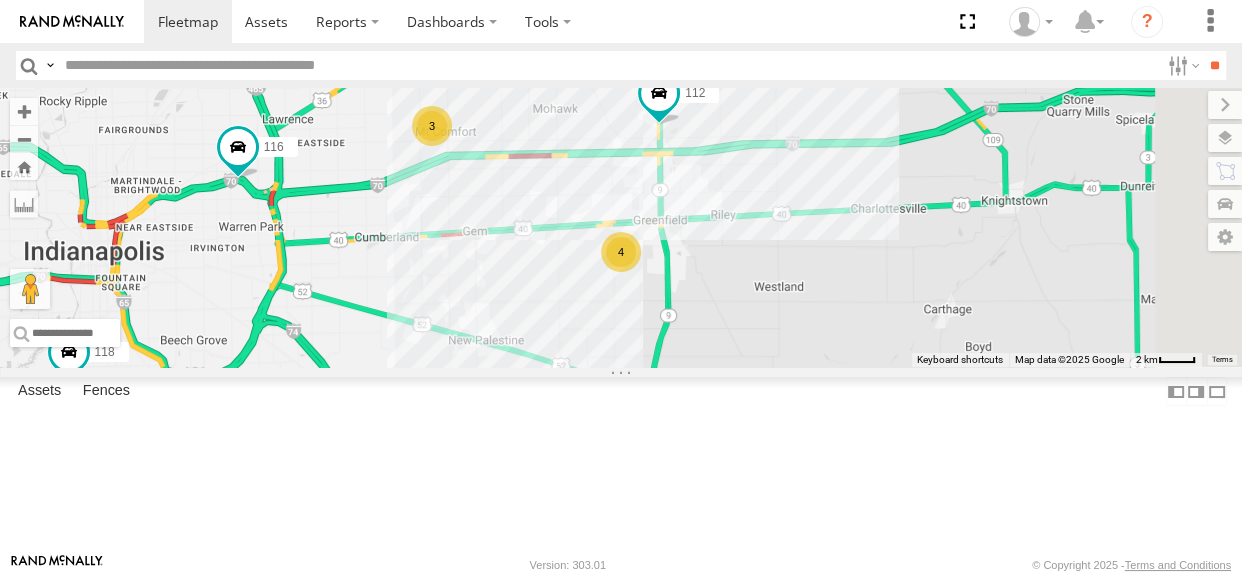 drag, startPoint x: 804, startPoint y: 340, endPoint x: 823, endPoint y: 349, distance: 21.023796 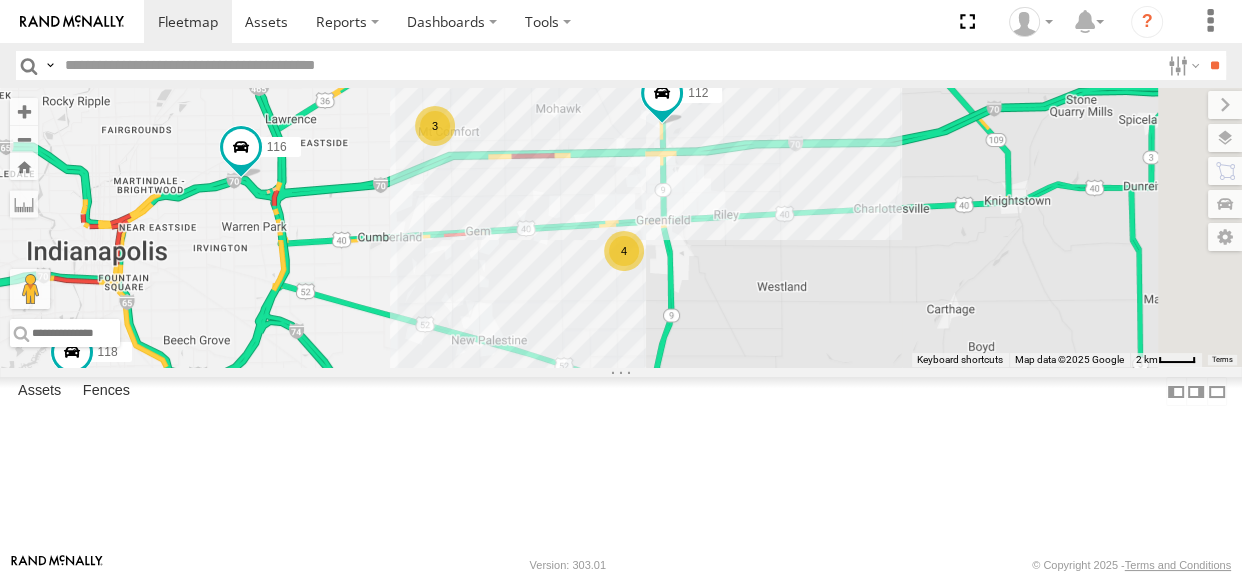 click on "4" at bounding box center (624, 251) 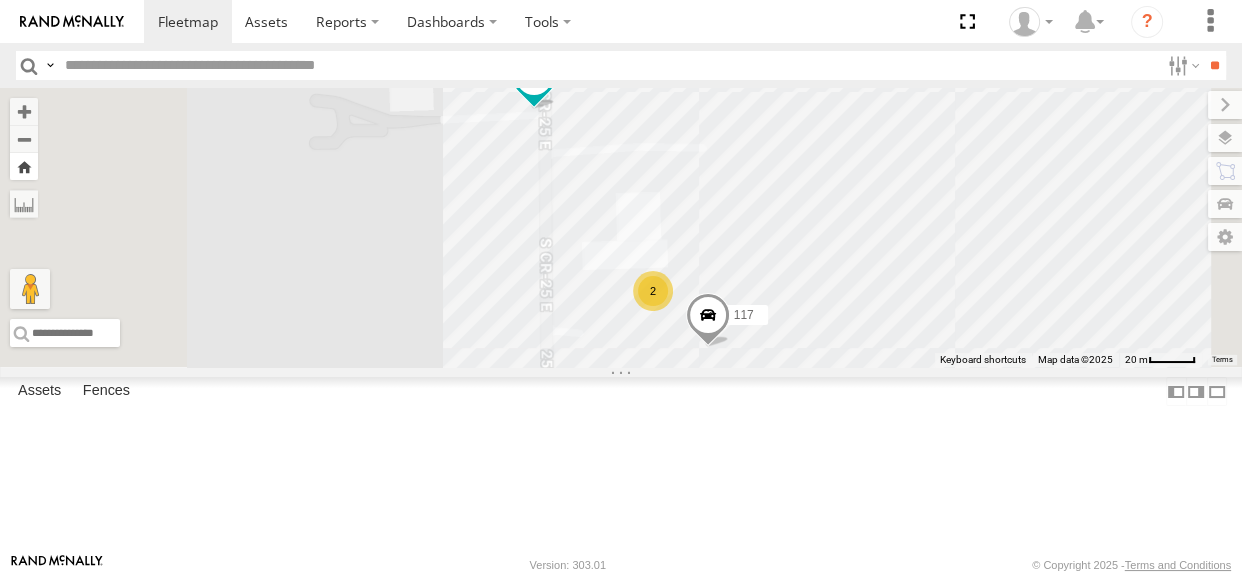 click at bounding box center [24, 166] 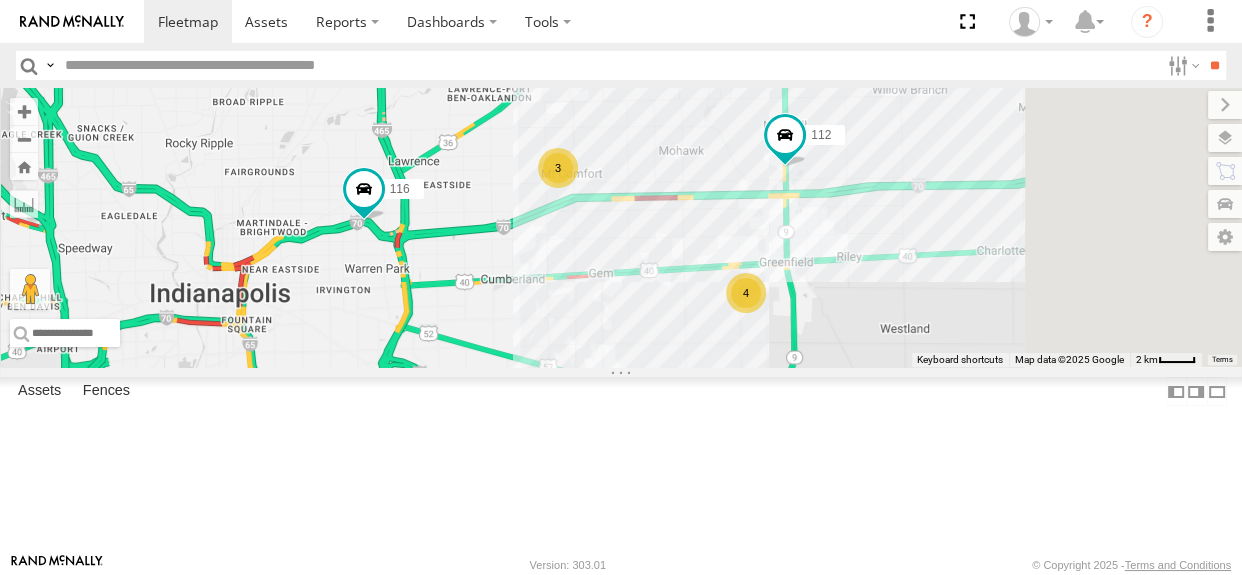drag, startPoint x: 821, startPoint y: 387, endPoint x: 821, endPoint y: 374, distance: 13 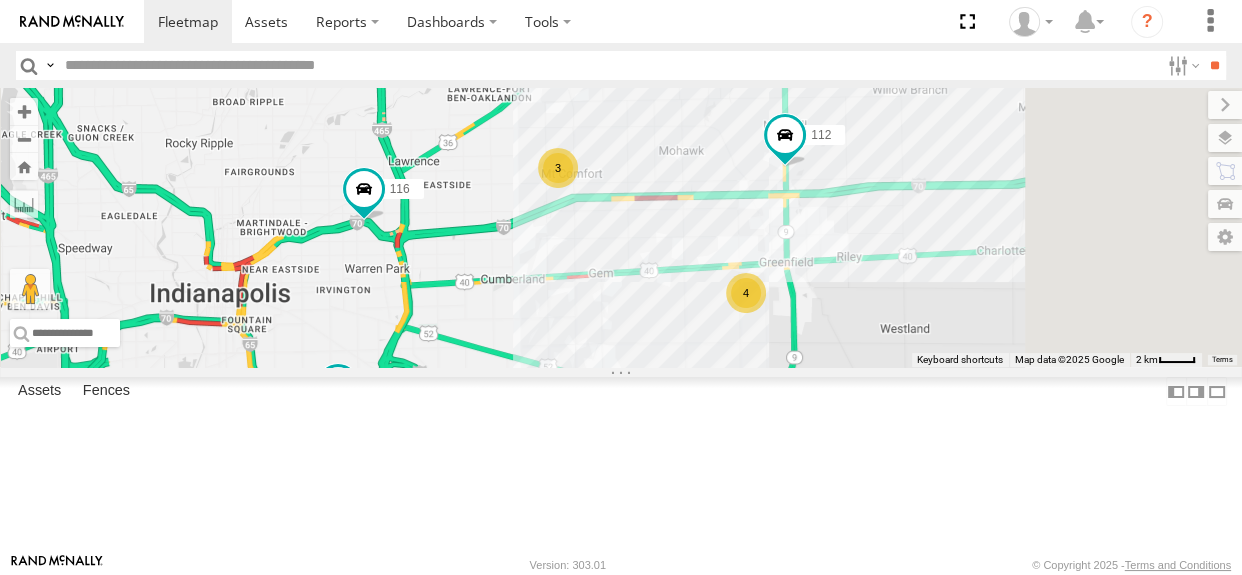 click on "Traffic" at bounding box center [0, 0] 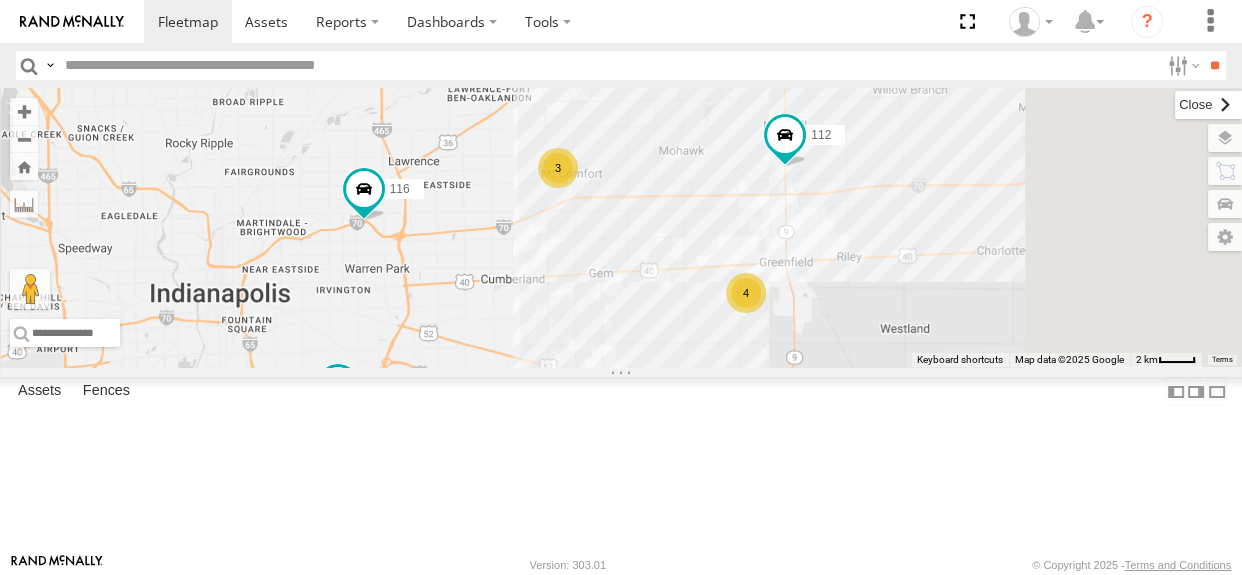 click at bounding box center [1208, 105] 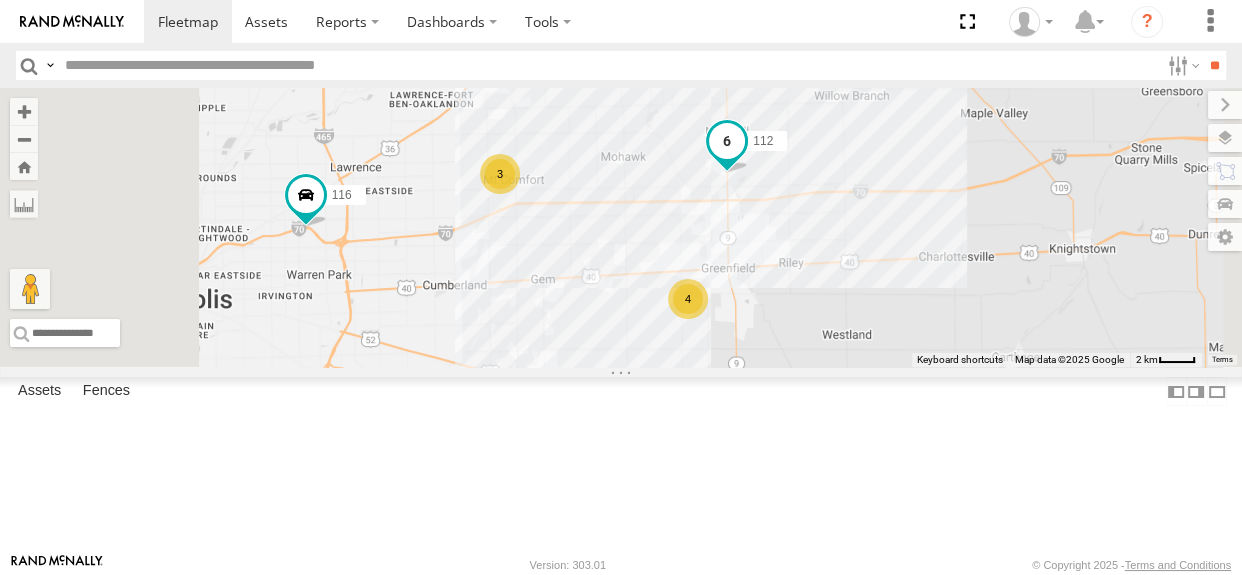 click at bounding box center (727, 140) 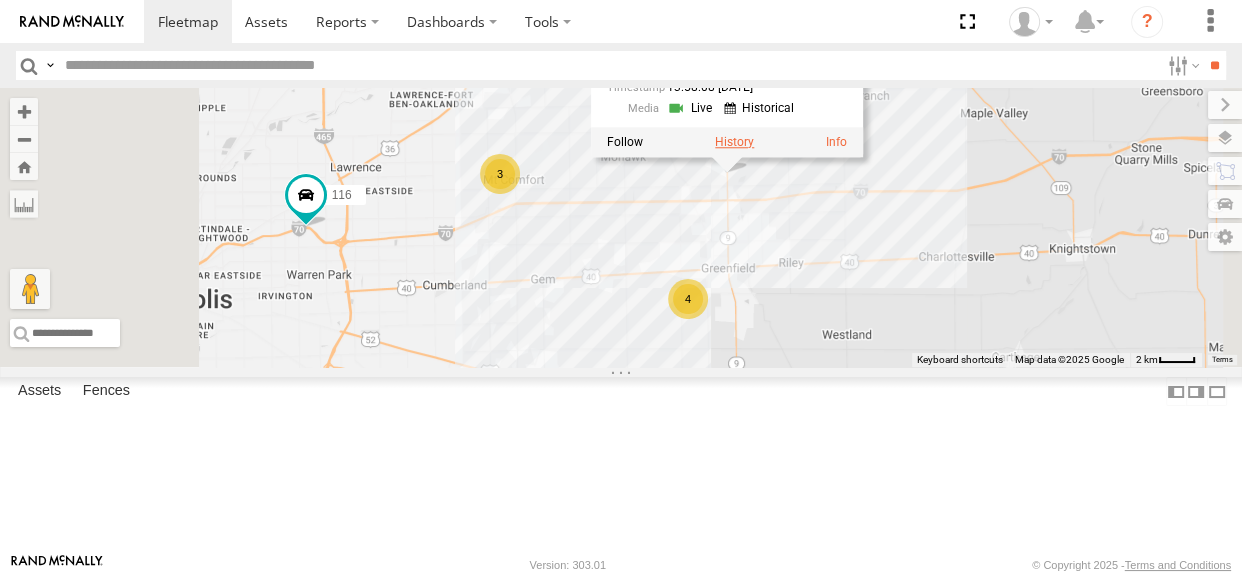 click at bounding box center [734, 142] 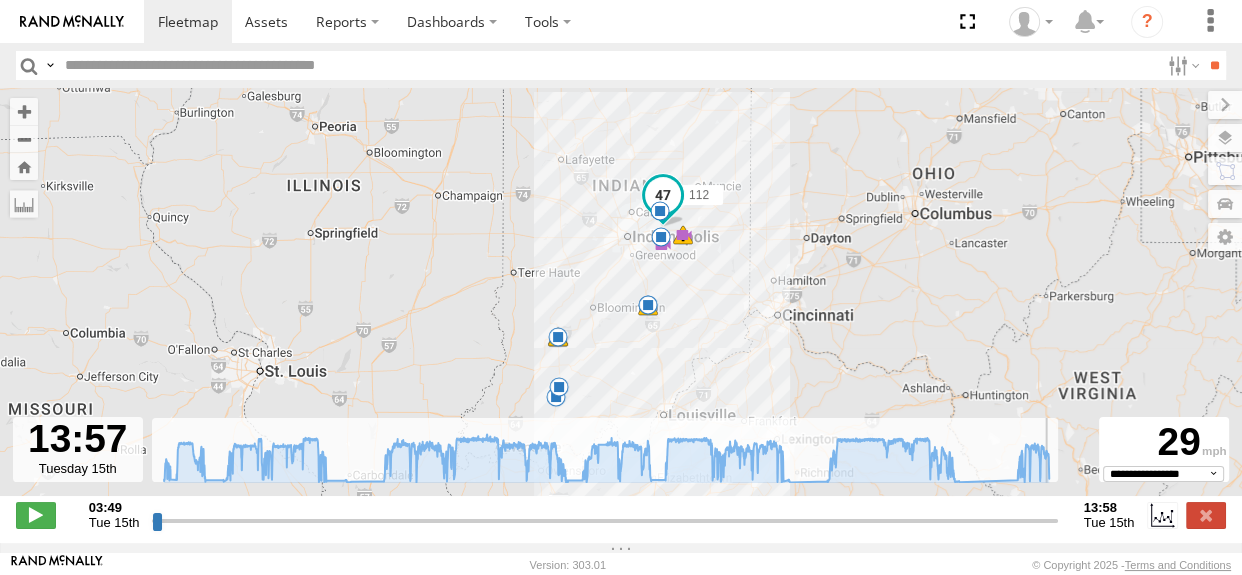 drag, startPoint x: 159, startPoint y: 530, endPoint x: 1053, endPoint y: 489, distance: 894.93964 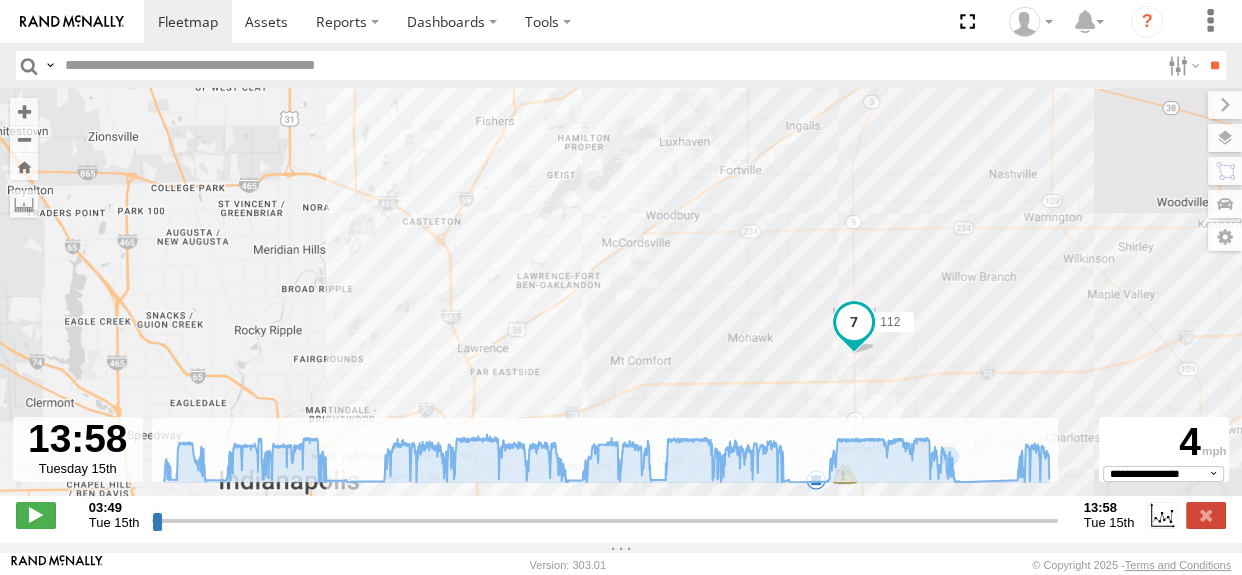 drag, startPoint x: 745, startPoint y: 232, endPoint x: 625, endPoint y: 402, distance: 208.08652 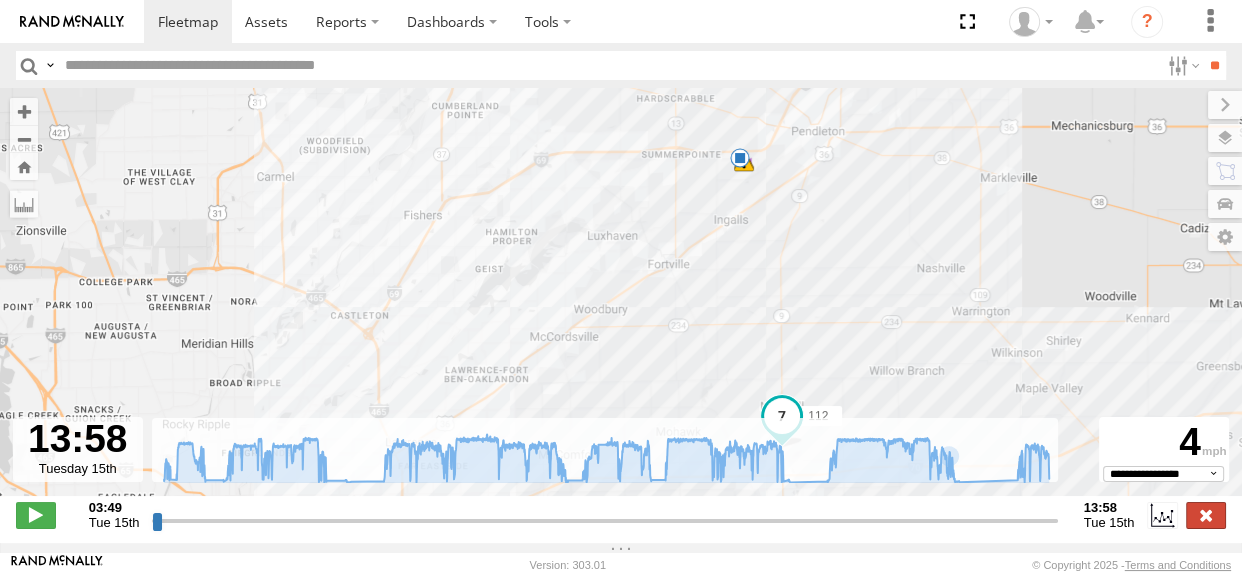click at bounding box center [1206, 515] 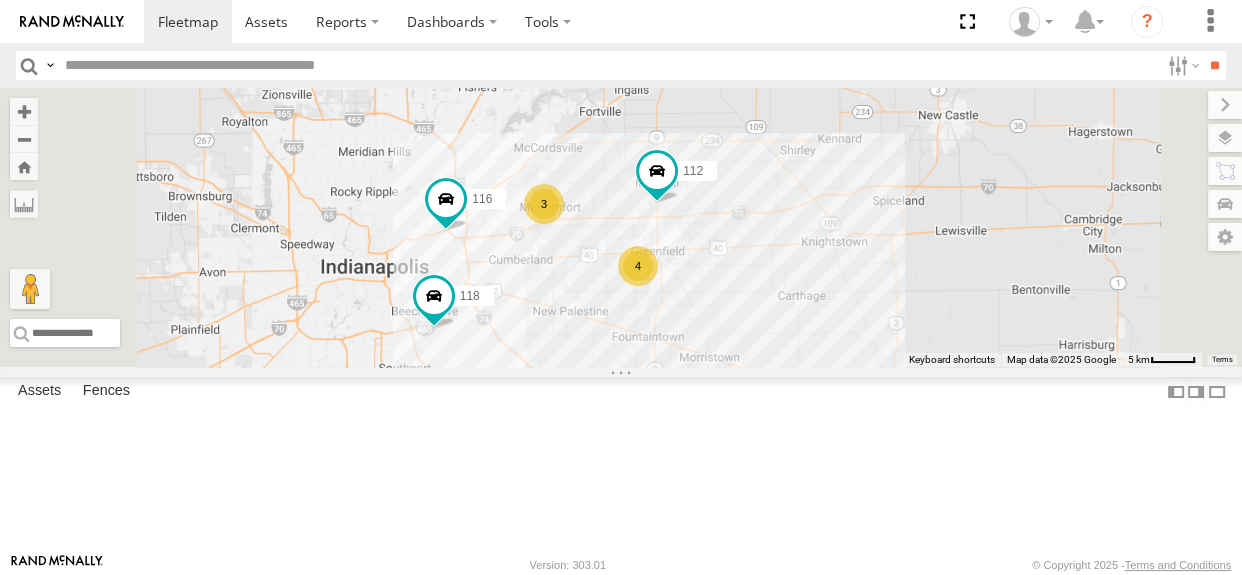 drag, startPoint x: 750, startPoint y: 238, endPoint x: 772, endPoint y: 219, distance: 29.068884 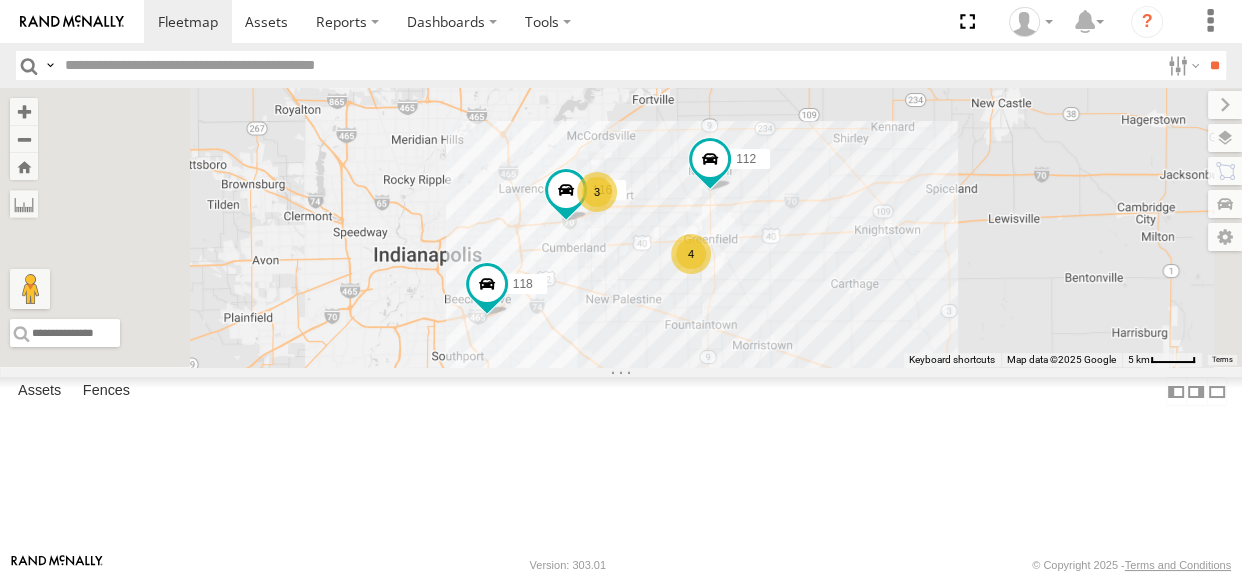 drag, startPoint x: 800, startPoint y: 343, endPoint x: 859, endPoint y: 331, distance: 60.207973 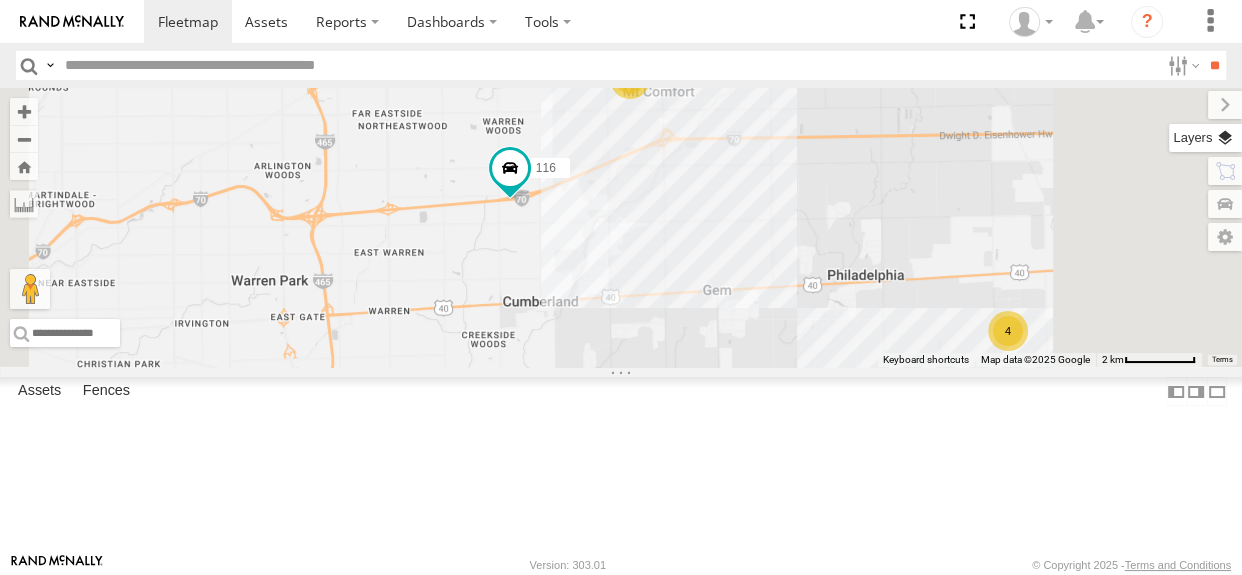 click at bounding box center (1205, 138) 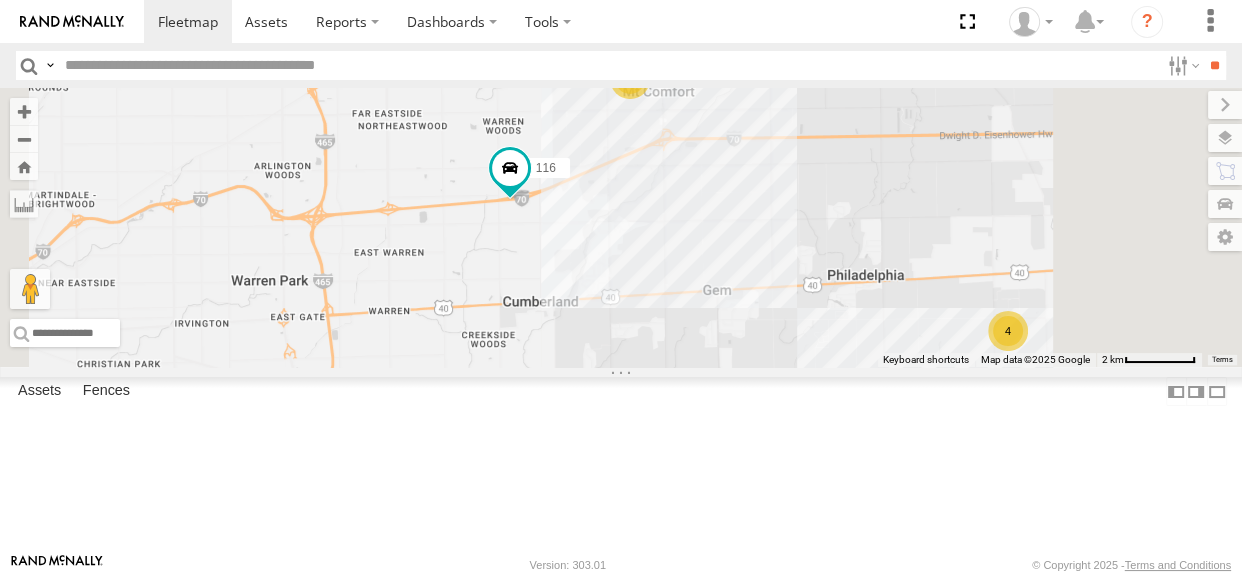 click on "Traffic" at bounding box center (0, 0) 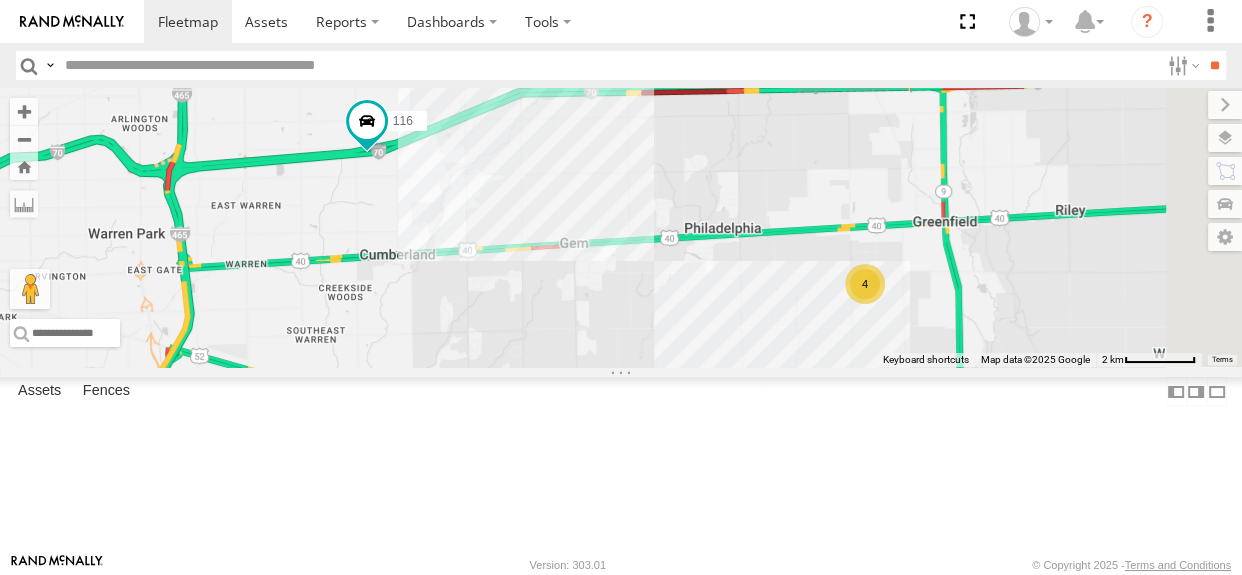 drag, startPoint x: 874, startPoint y: 300, endPoint x: 730, endPoint y: 253, distance: 151.47607 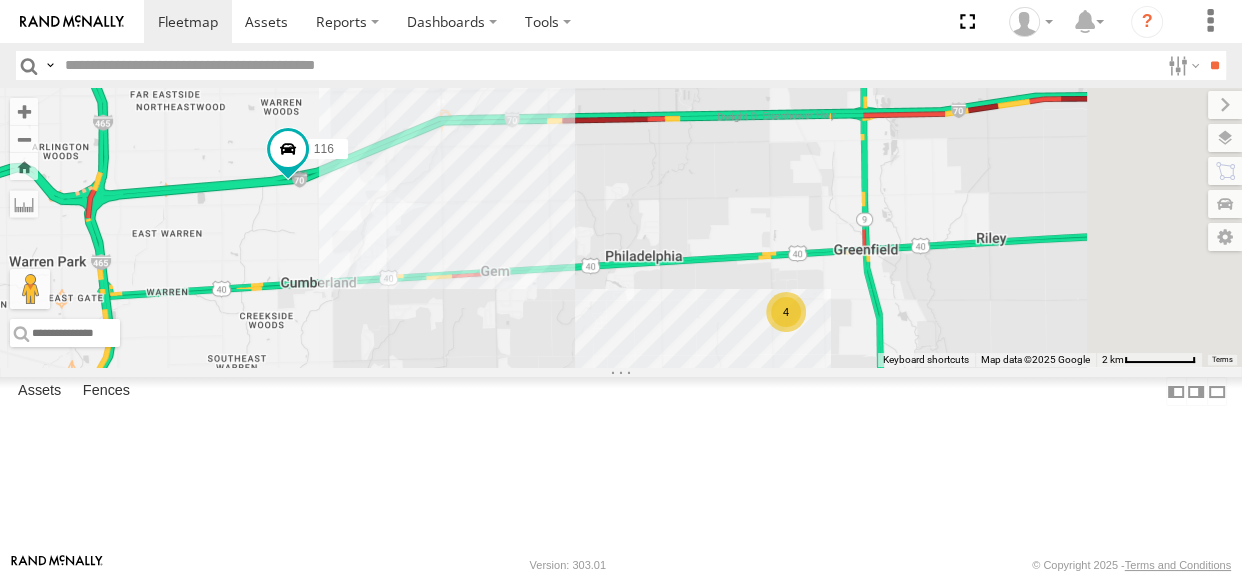 drag, startPoint x: 785, startPoint y: 240, endPoint x: 723, endPoint y: 268, distance: 68.0294 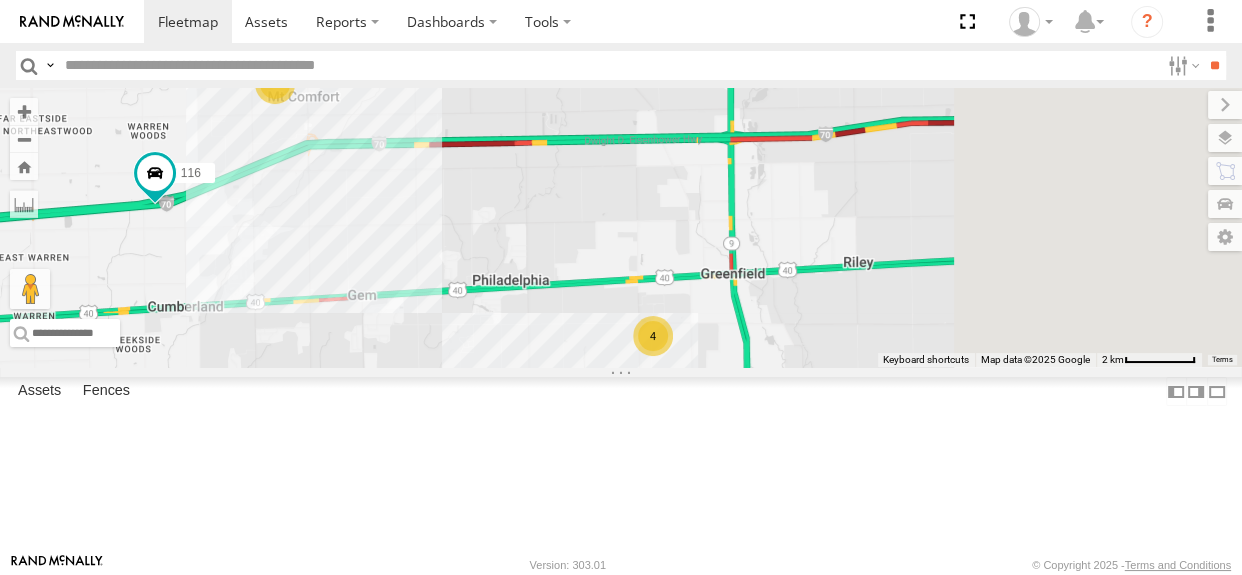 drag, startPoint x: 778, startPoint y: 275, endPoint x: 690, endPoint y: 290, distance: 89.26926 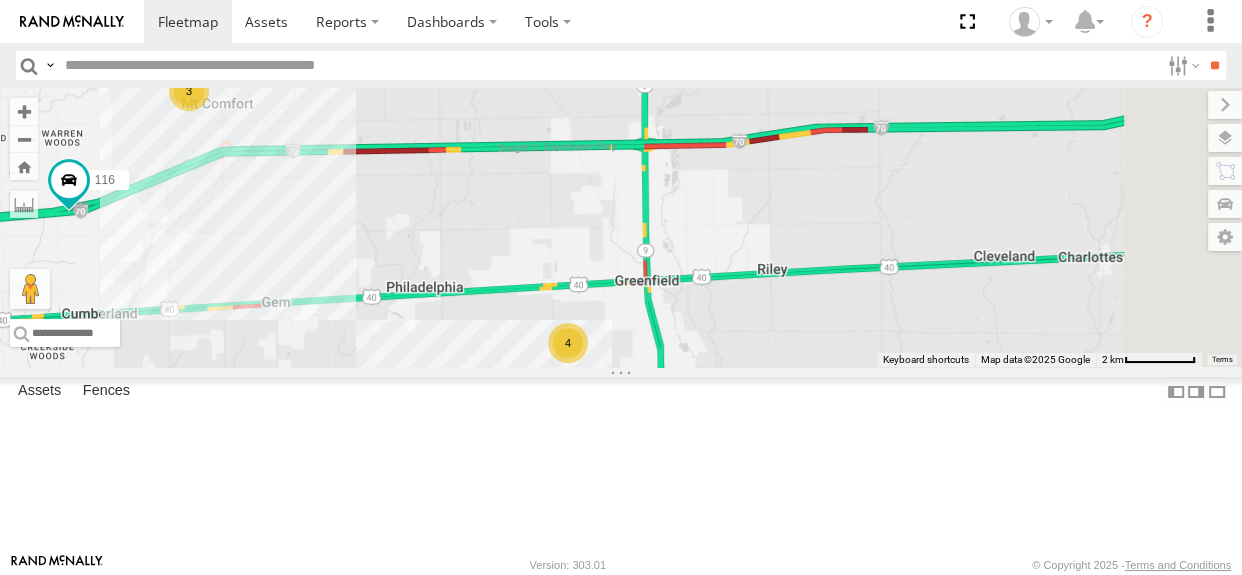 drag, startPoint x: 766, startPoint y: 277, endPoint x: 719, endPoint y: 281, distance: 47.169907 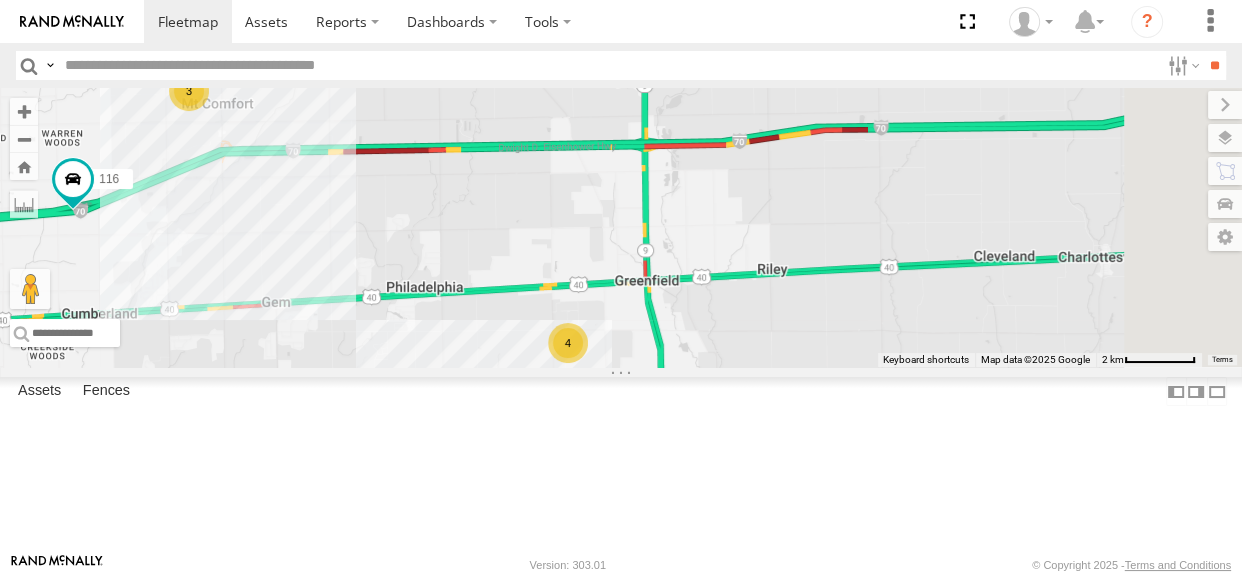 click on "116 112 118 3 4" at bounding box center [621, 227] 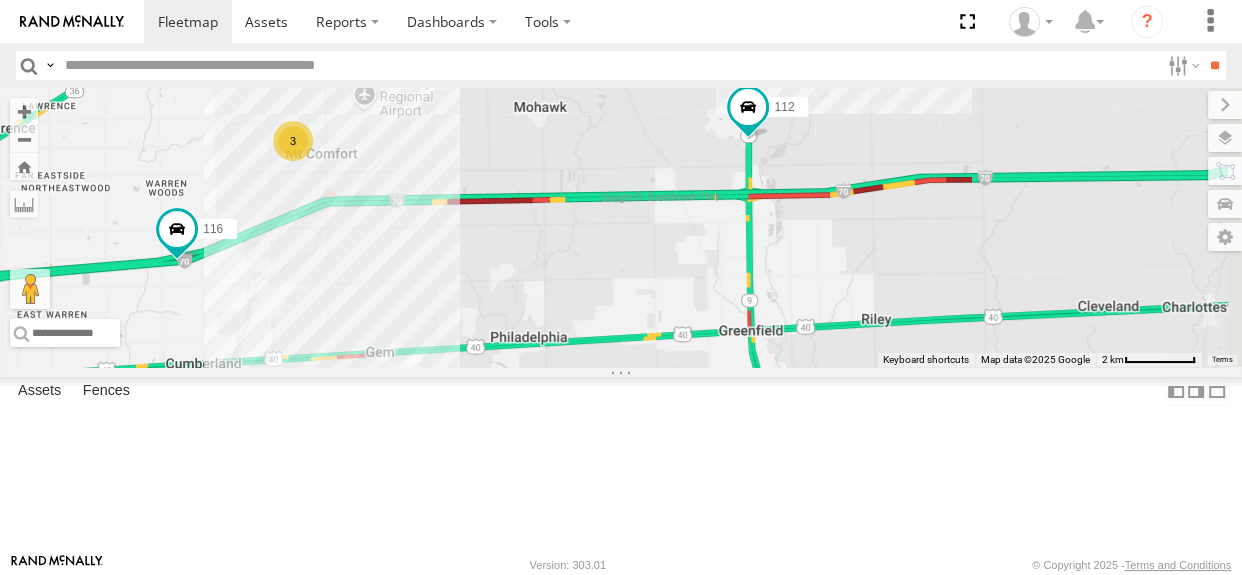 drag, startPoint x: 764, startPoint y: 281, endPoint x: 819, endPoint y: 332, distance: 75.00667 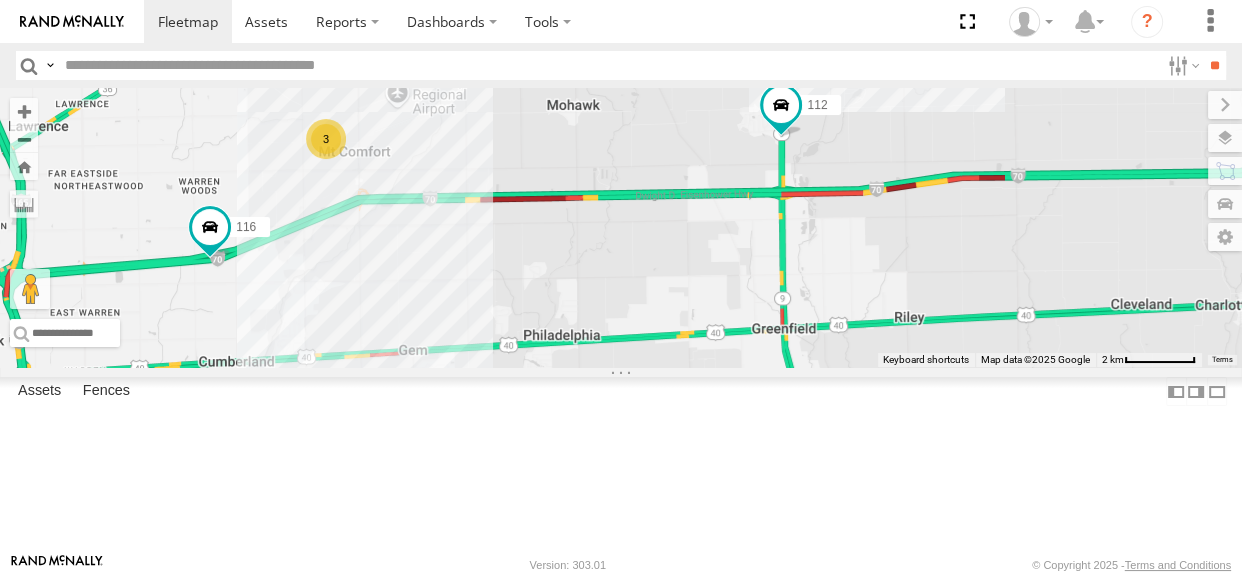 drag, startPoint x: 718, startPoint y: 339, endPoint x: 793, endPoint y: 330, distance: 75.53807 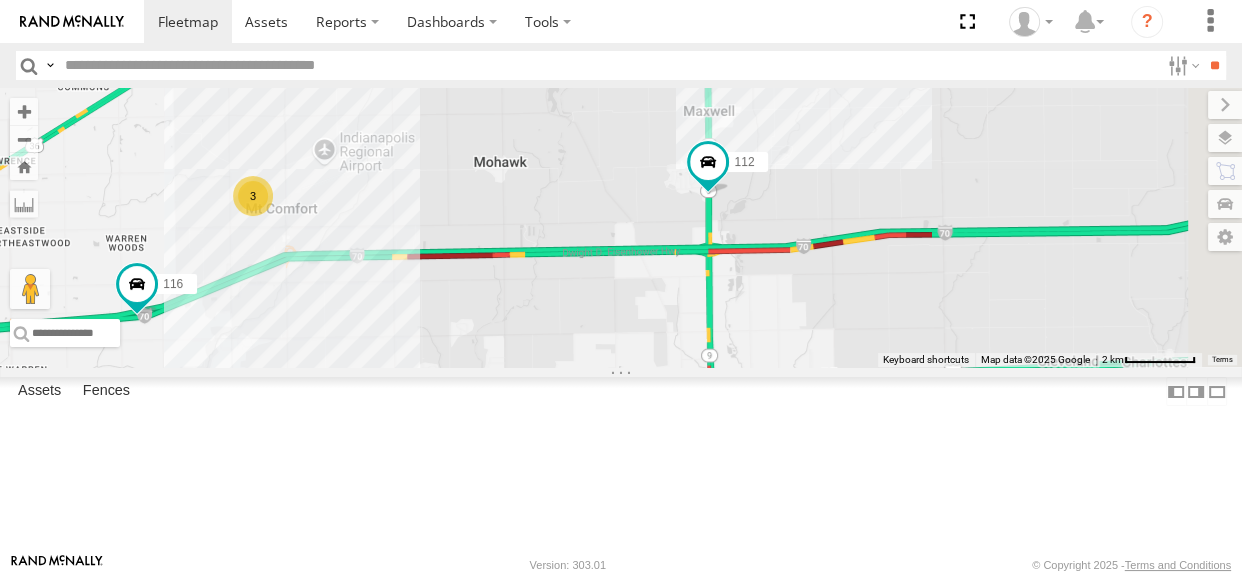 drag, startPoint x: 779, startPoint y: 340, endPoint x: 594, endPoint y: 419, distance: 201.16162 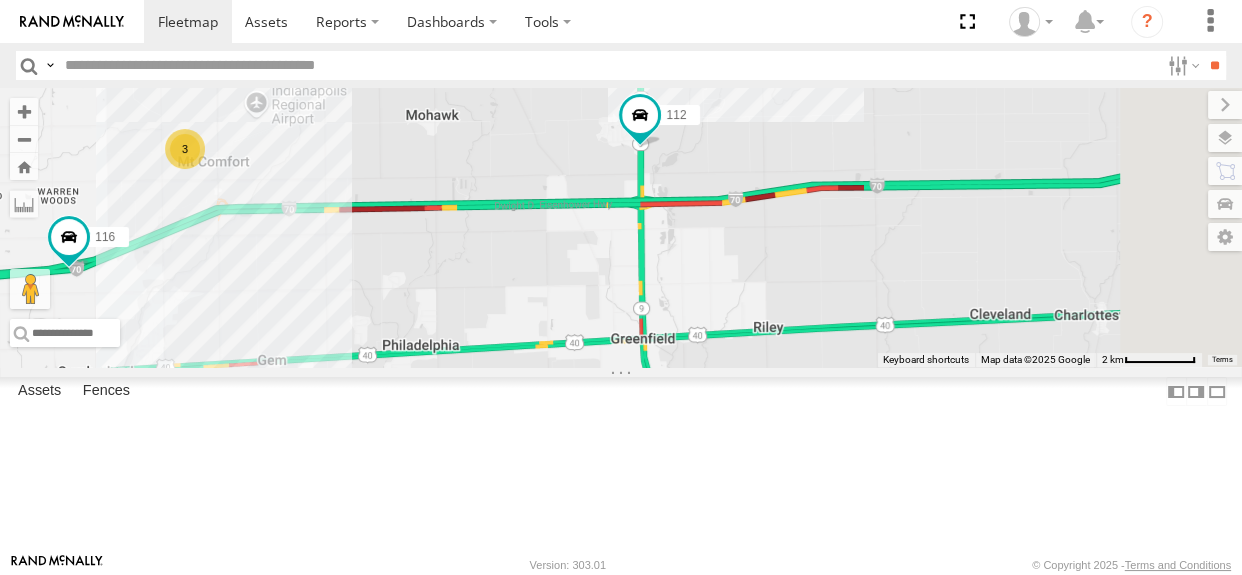 drag, startPoint x: 750, startPoint y: 451, endPoint x: 727, endPoint y: 394, distance: 61.46544 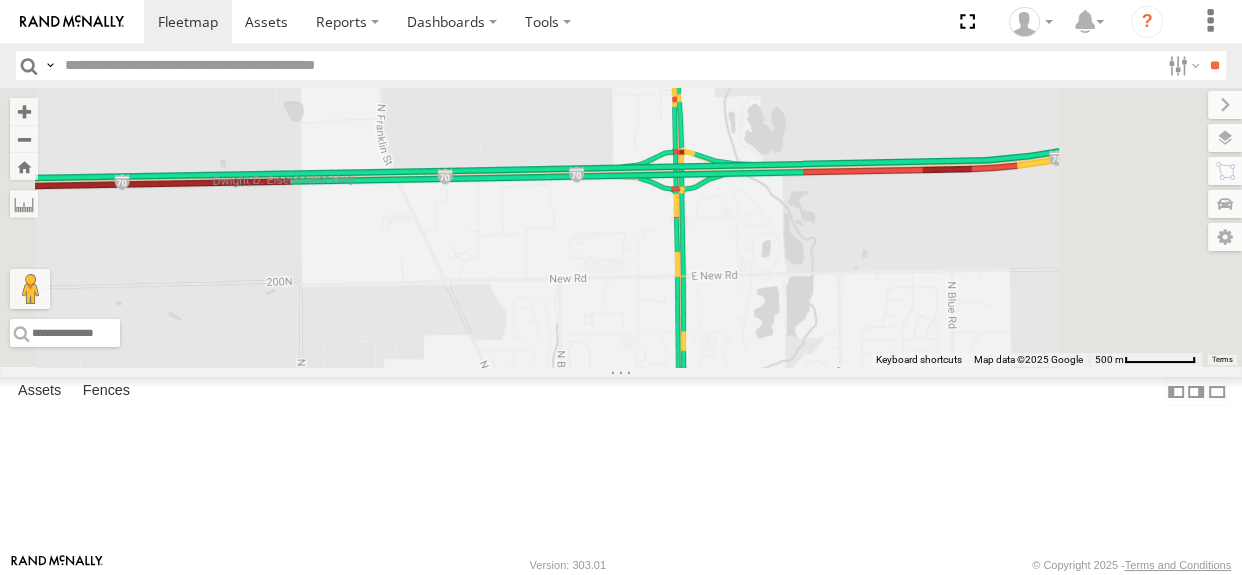 drag, startPoint x: 848, startPoint y: 321, endPoint x: 744, endPoint y: 374, distance: 116.72617 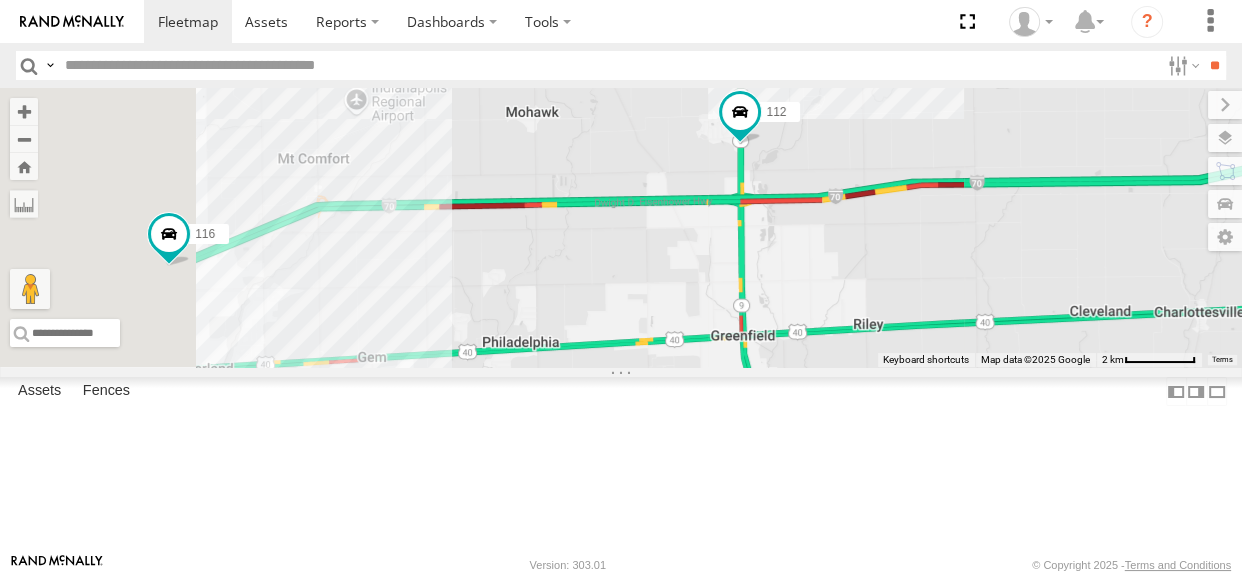 drag, startPoint x: 608, startPoint y: 327, endPoint x: 846, endPoint y: 253, distance: 249.23885 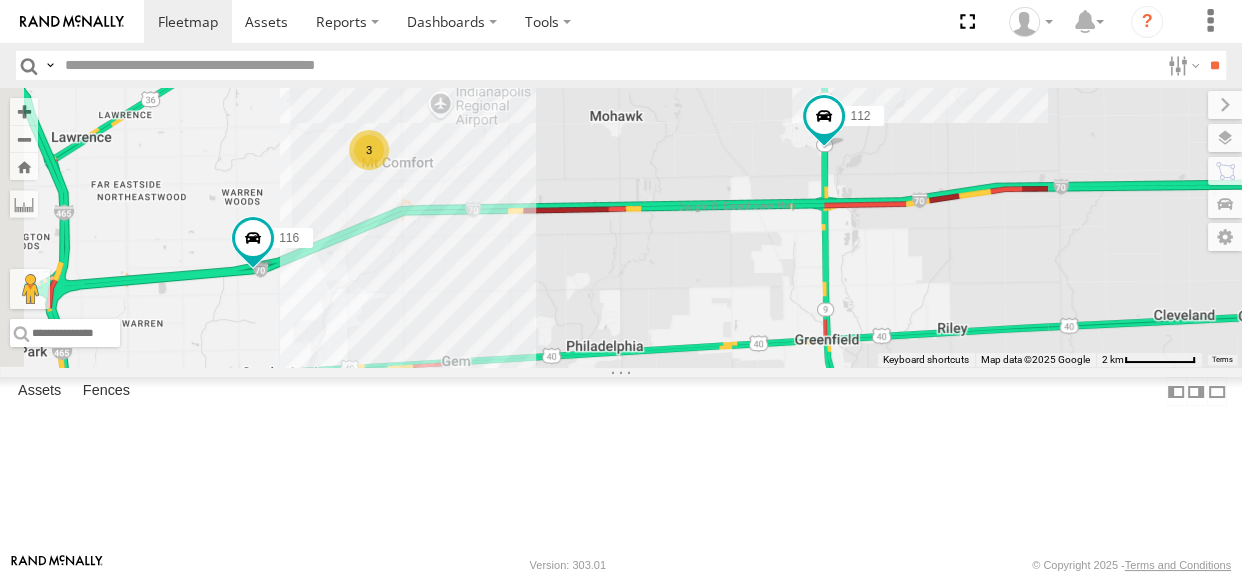 drag, startPoint x: 657, startPoint y: 361, endPoint x: 762, endPoint y: 367, distance: 105.17129 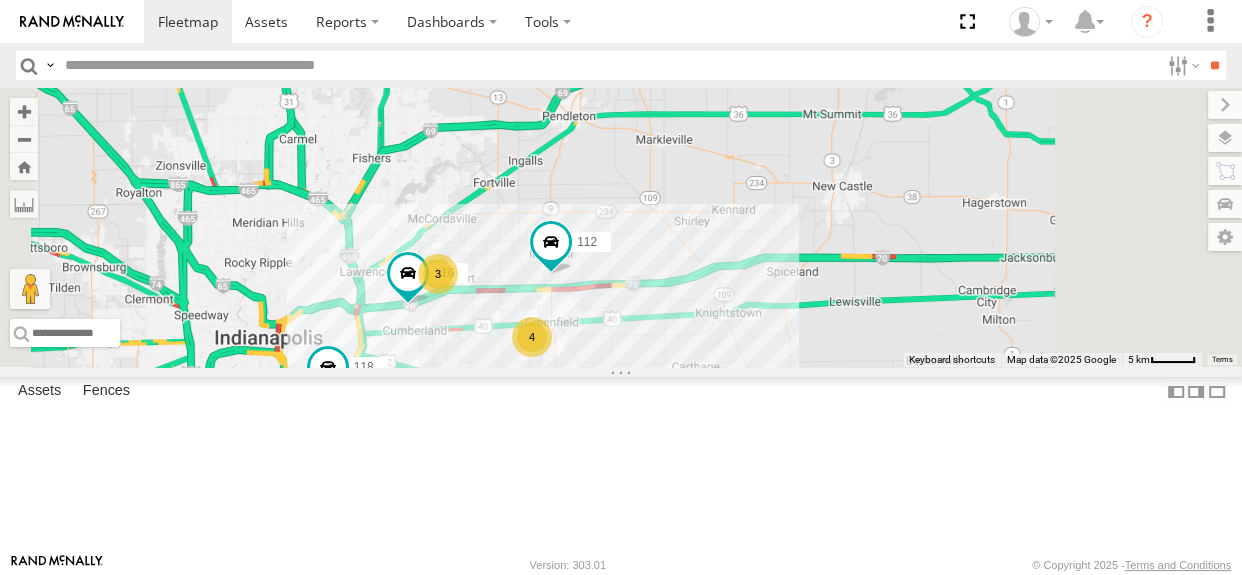 drag, startPoint x: 743, startPoint y: 318, endPoint x: 777, endPoint y: 300, distance: 38.470768 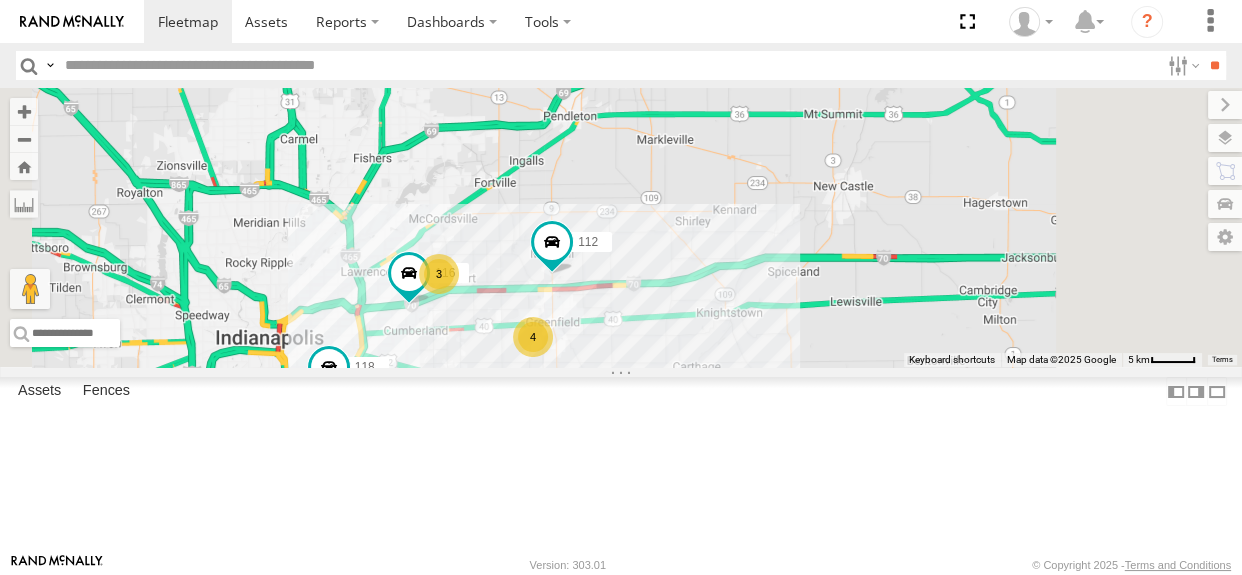 click on "Traffic" at bounding box center [0, 0] 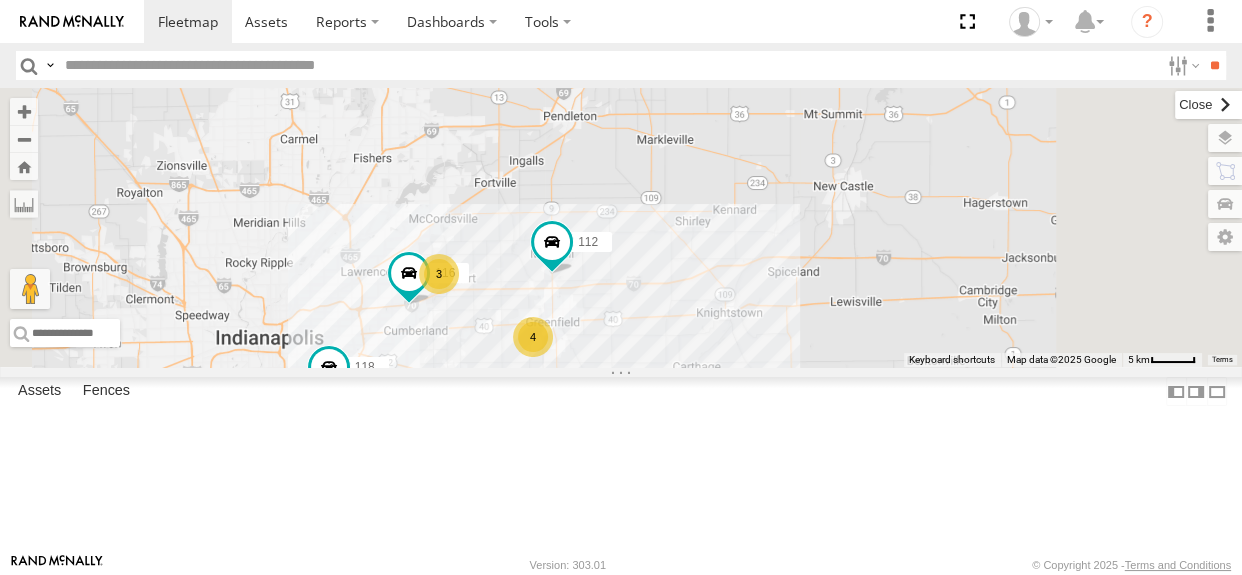 click at bounding box center (1208, 105) 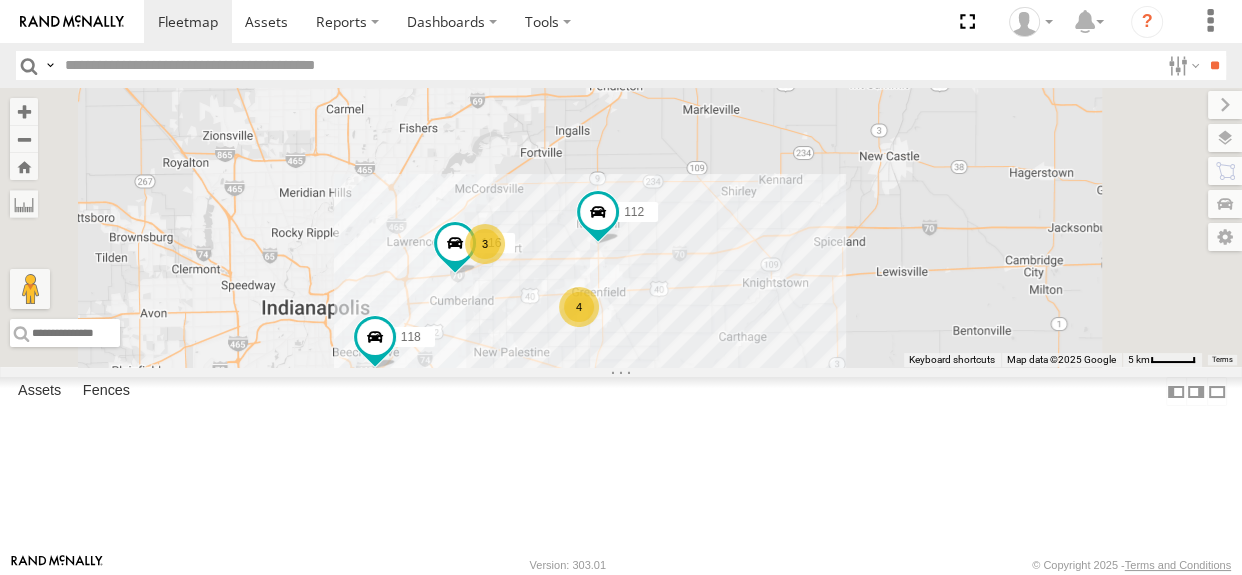 drag, startPoint x: 724, startPoint y: 248, endPoint x: 779, endPoint y: 214, distance: 64.66065 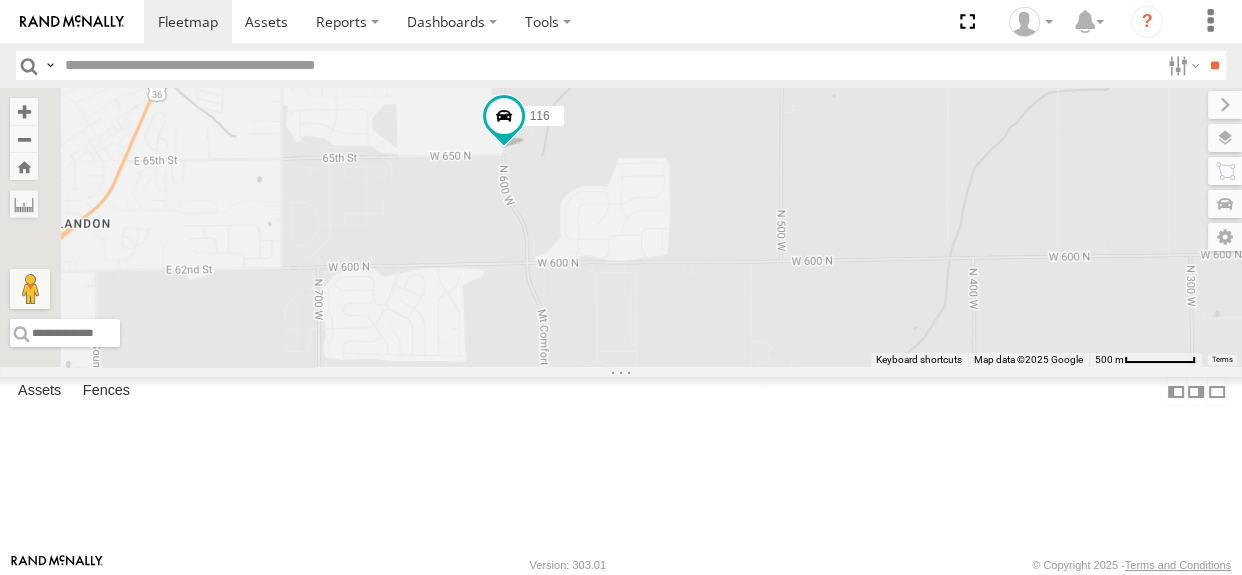 drag, startPoint x: 695, startPoint y: 342, endPoint x: 875, endPoint y: 332, distance: 180.27756 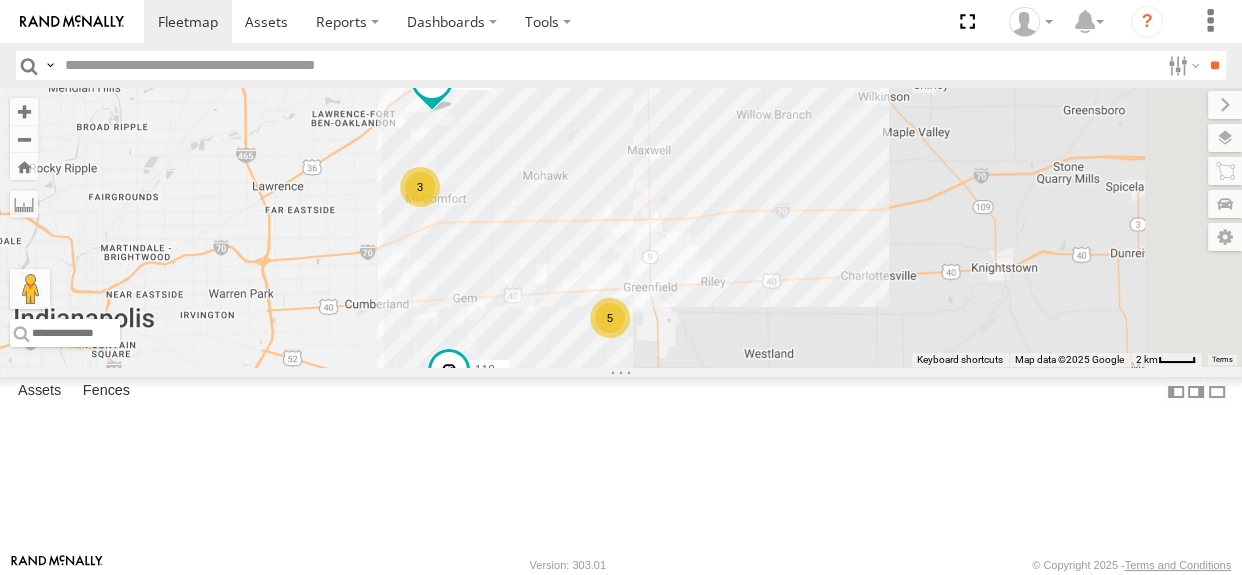 drag, startPoint x: 1123, startPoint y: 387, endPoint x: 847, endPoint y: 247, distance: 309.477 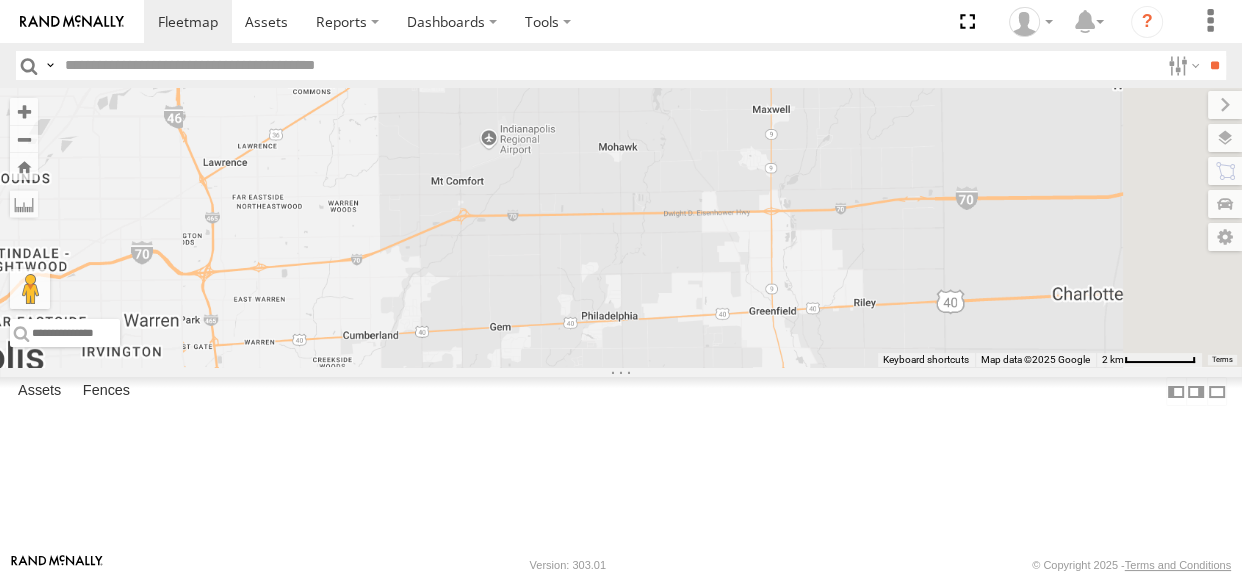 drag, startPoint x: 810, startPoint y: 355, endPoint x: 850, endPoint y: 336, distance: 44.28318 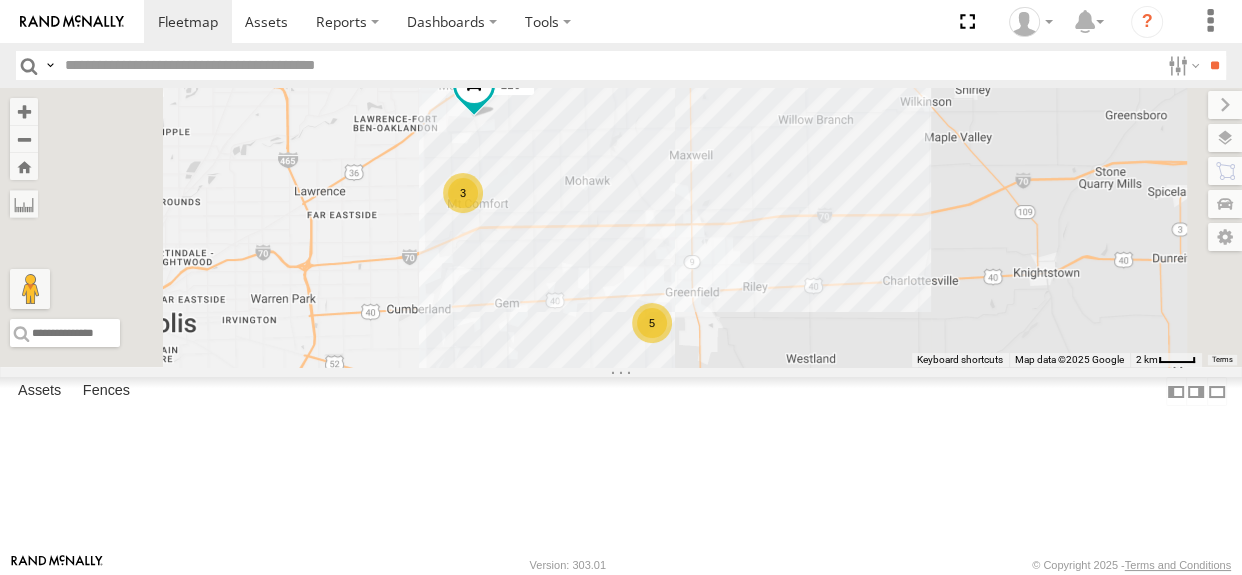 drag, startPoint x: 838, startPoint y: 343, endPoint x: 810, endPoint y: 347, distance: 28.284271 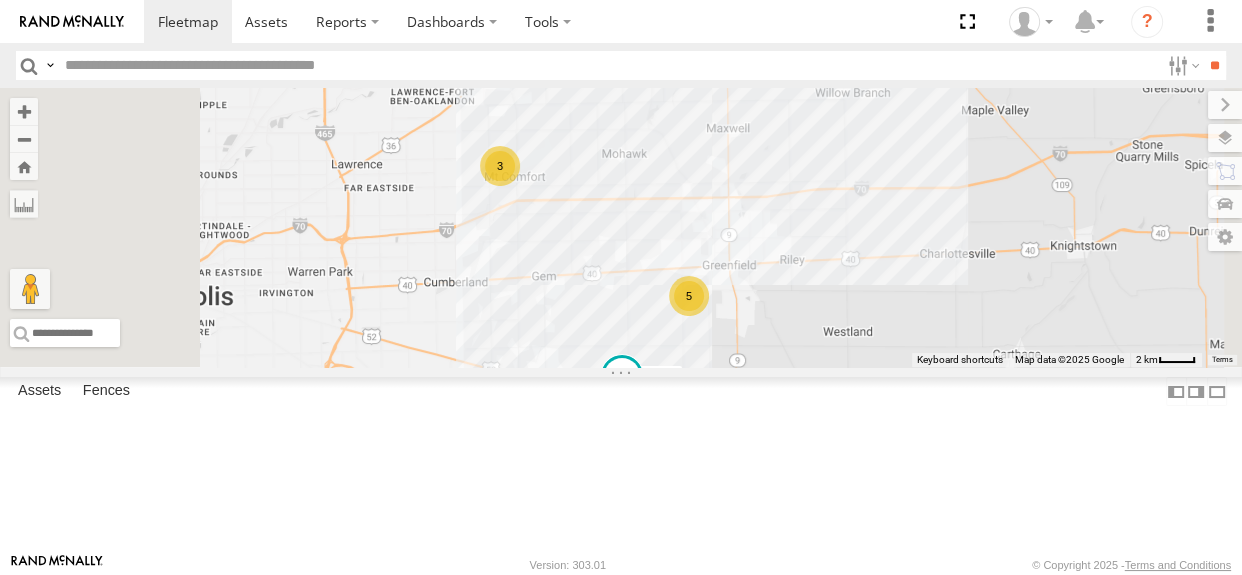 drag, startPoint x: 790, startPoint y: 429, endPoint x: 831, endPoint y: 400, distance: 50.219517 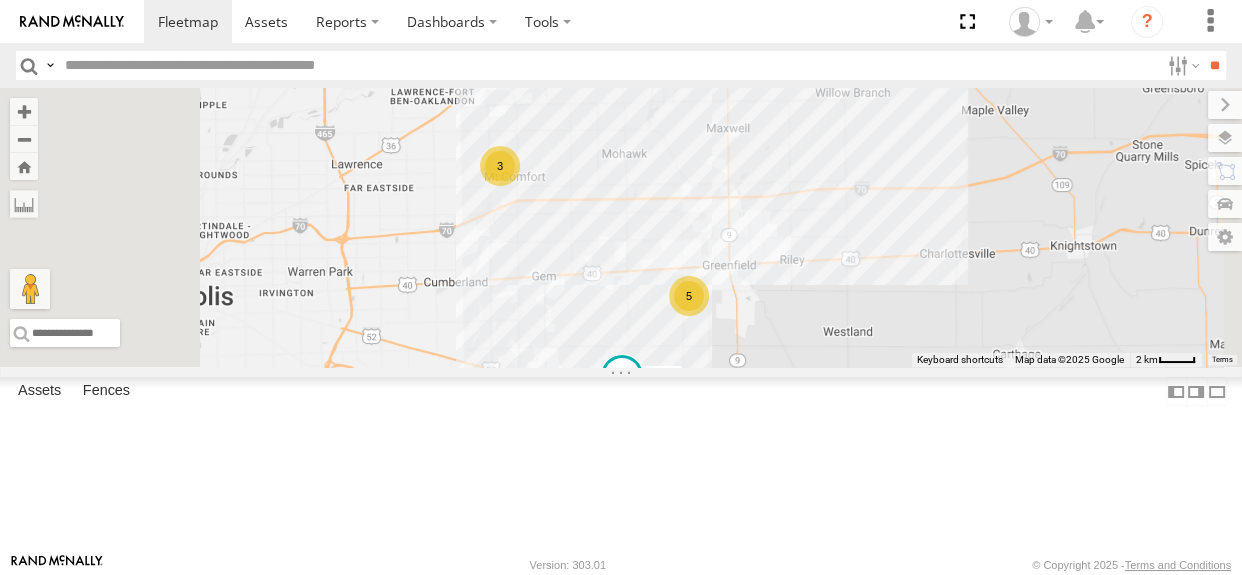 click on "3" at bounding box center [500, 166] 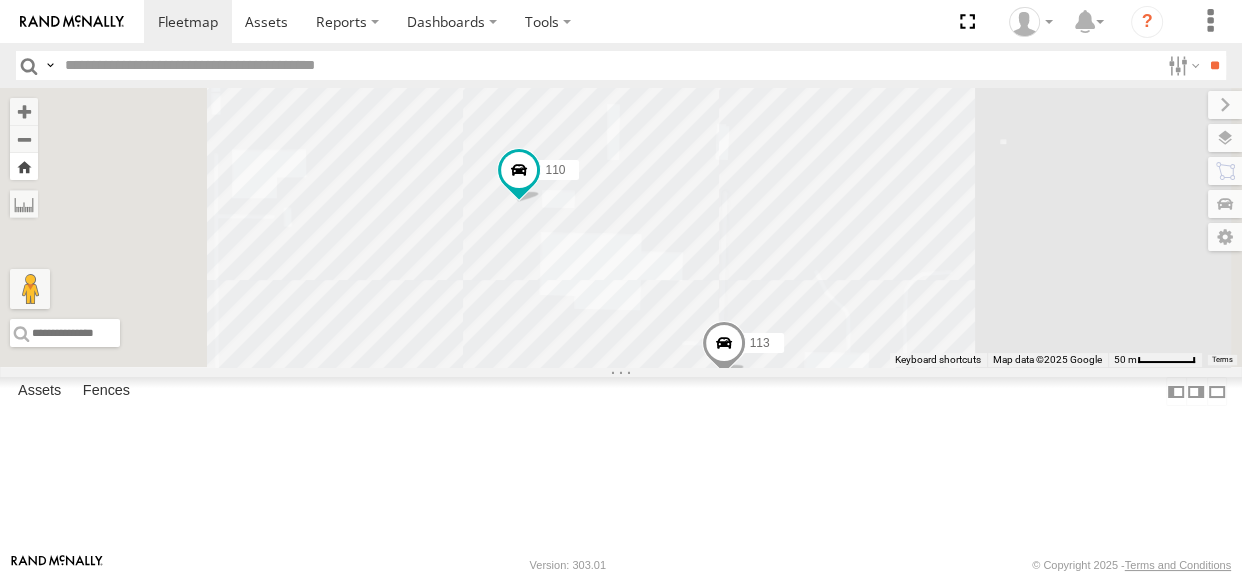 click at bounding box center [24, 166] 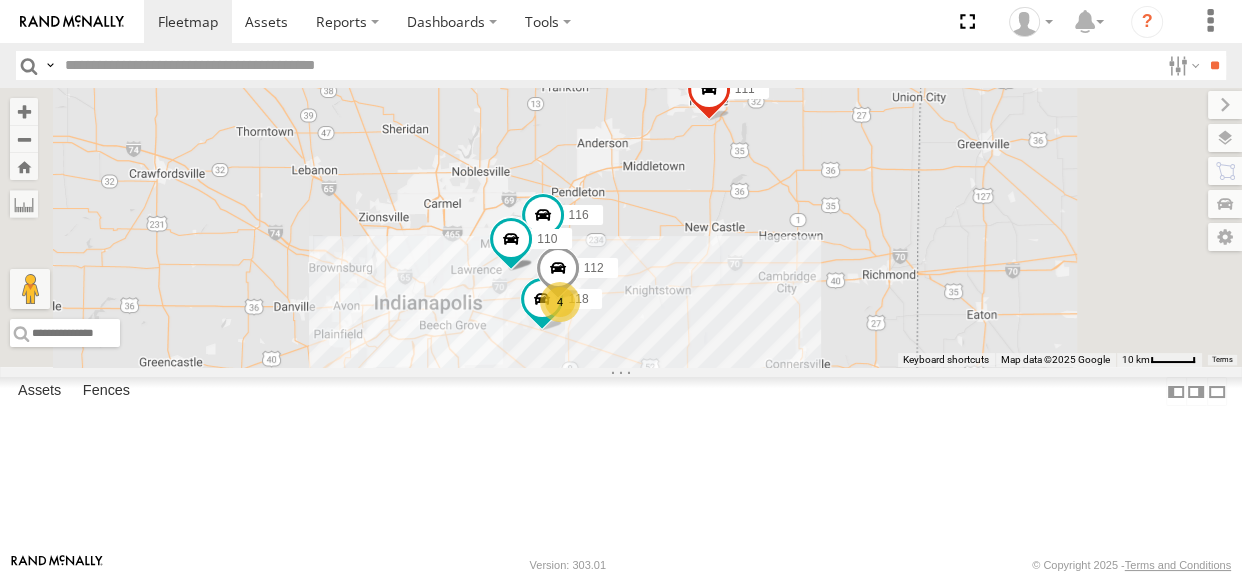 drag, startPoint x: 791, startPoint y: 269, endPoint x: 778, endPoint y: 267, distance: 13.152946 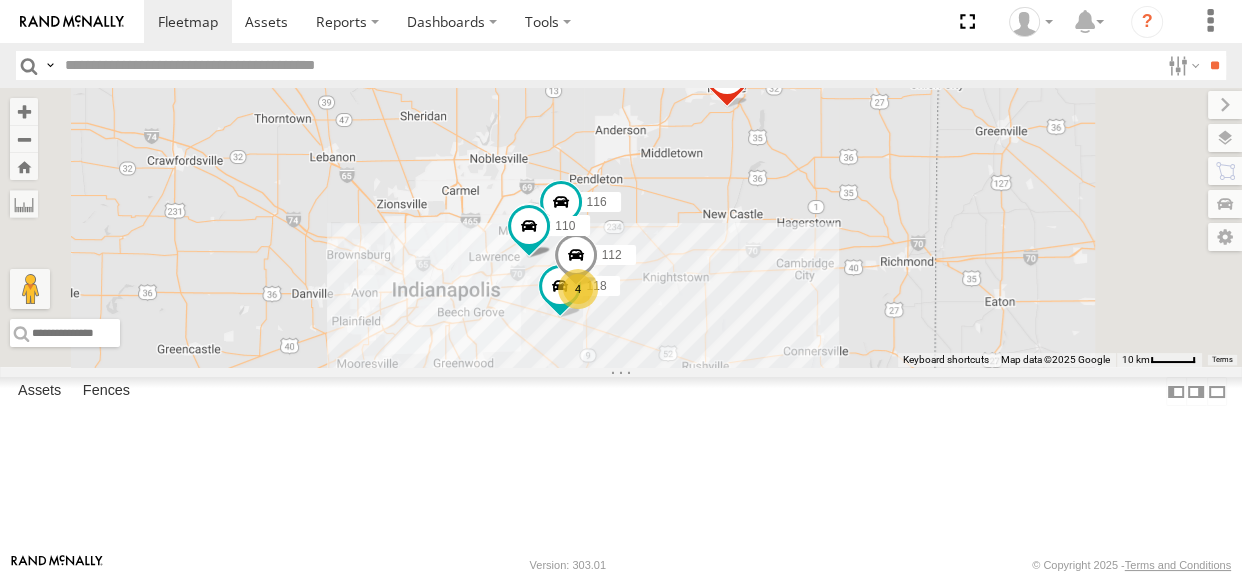 drag, startPoint x: 875, startPoint y: 347, endPoint x: 897, endPoint y: 333, distance: 26.076809 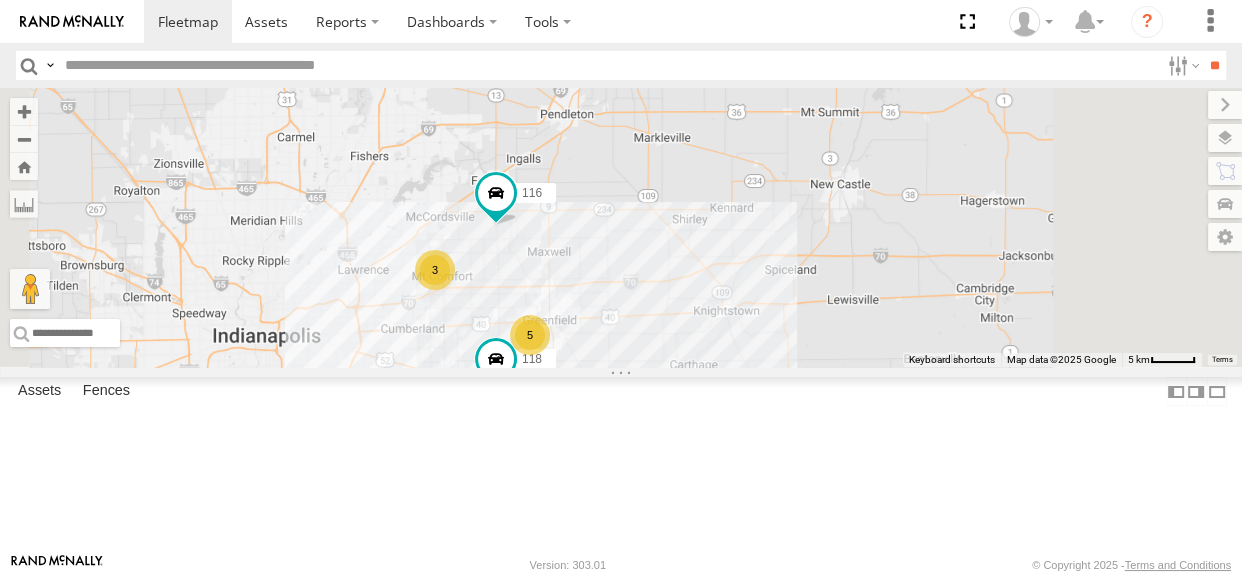 drag, startPoint x: 863, startPoint y: 336, endPoint x: 878, endPoint y: 334, distance: 15.132746 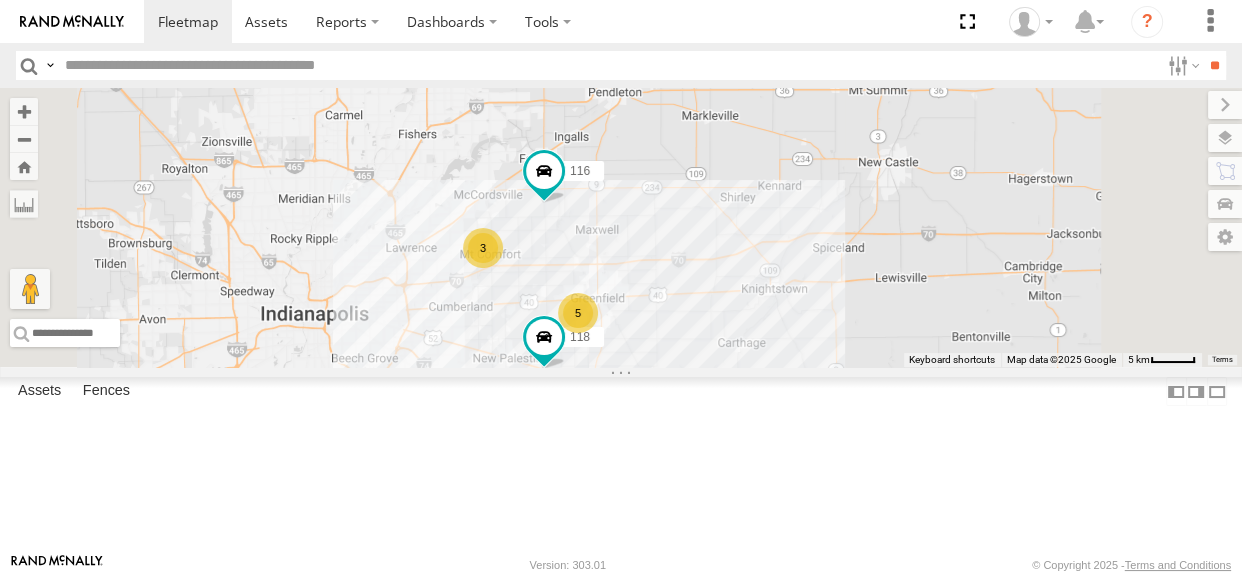 drag, startPoint x: 843, startPoint y: 353, endPoint x: 893, endPoint y: 331, distance: 54.626 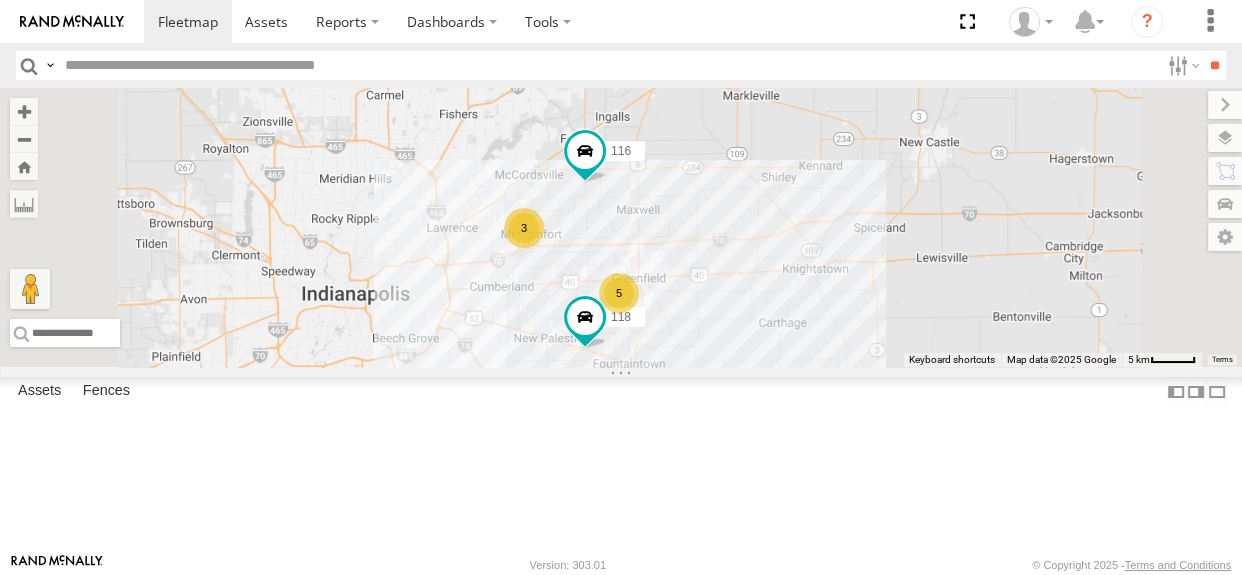drag, startPoint x: 806, startPoint y: 342, endPoint x: 852, endPoint y: 320, distance: 50.990196 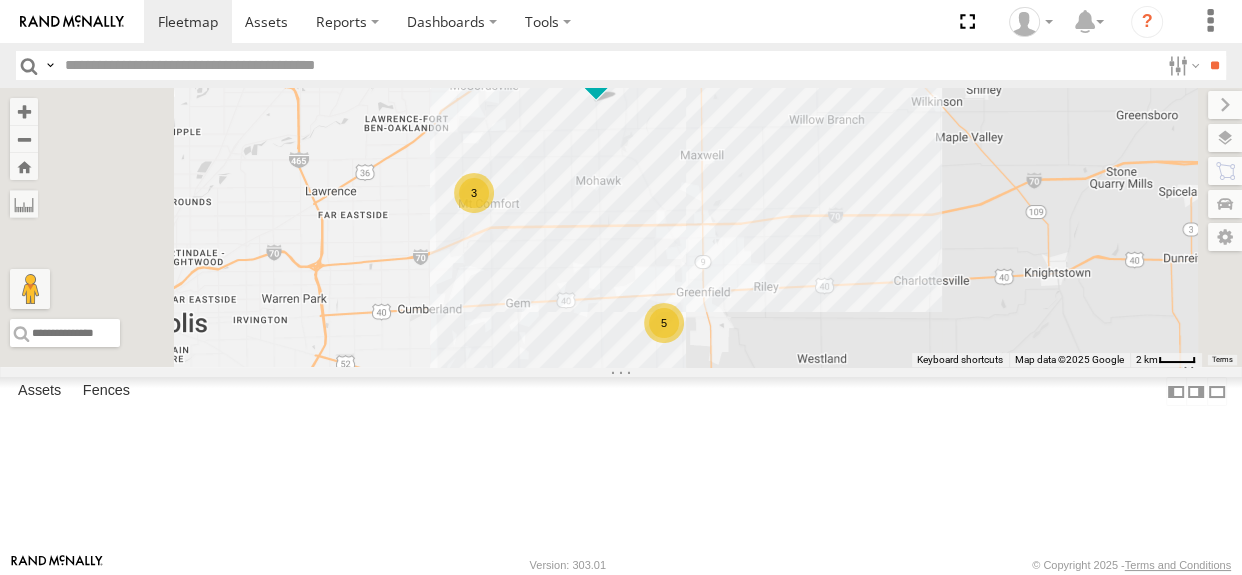 drag, startPoint x: 844, startPoint y: 320, endPoint x: 869, endPoint y: 280, distance: 47.169907 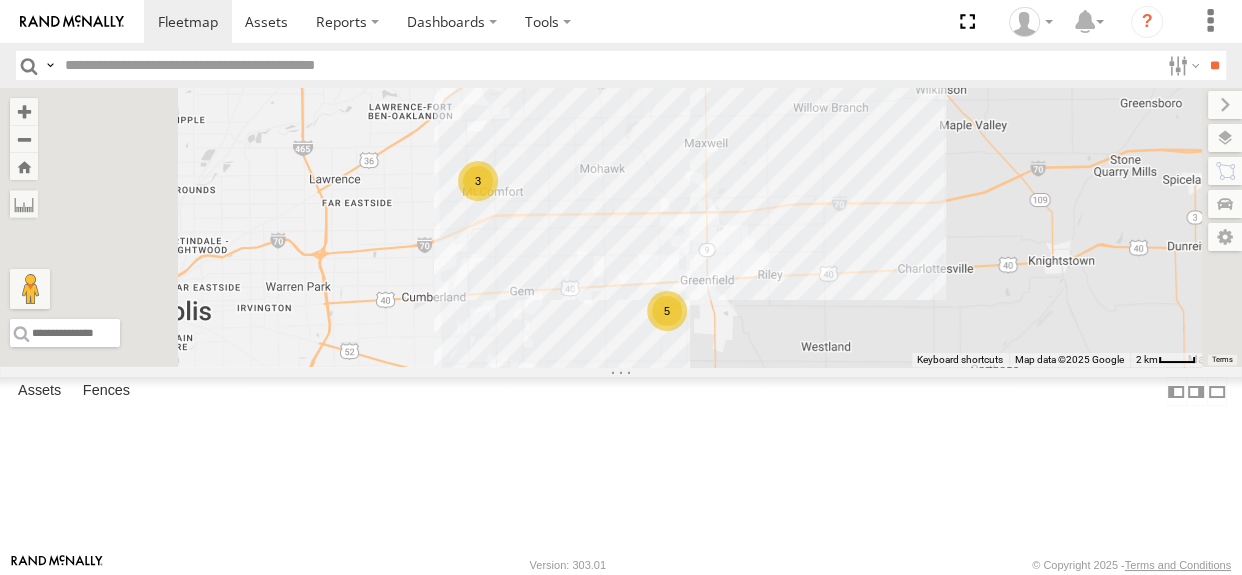 drag, startPoint x: 873, startPoint y: 283, endPoint x: 880, endPoint y: 269, distance: 15.652476 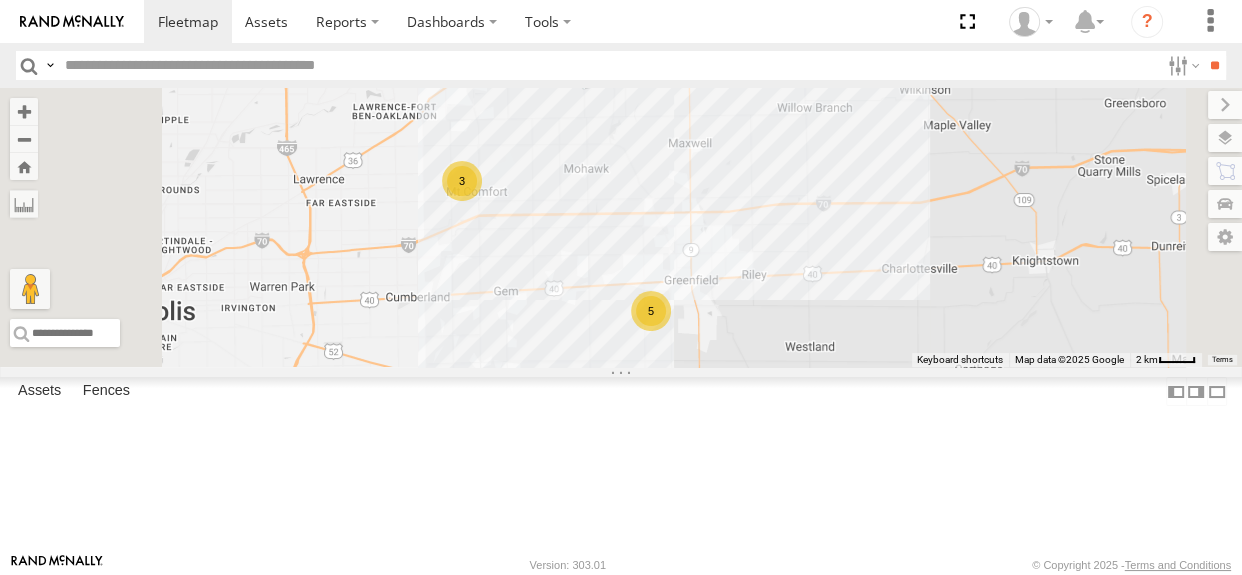 drag, startPoint x: 819, startPoint y: 422, endPoint x: 801, endPoint y: 422, distance: 18 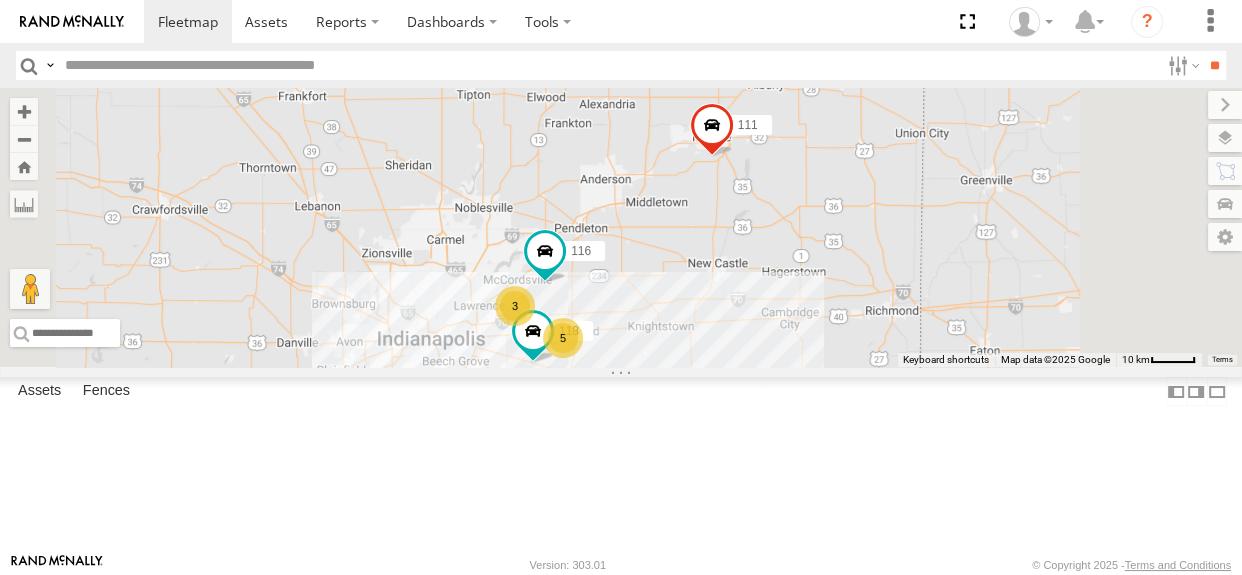 drag, startPoint x: 802, startPoint y: 429, endPoint x: 794, endPoint y: 465, distance: 36.878178 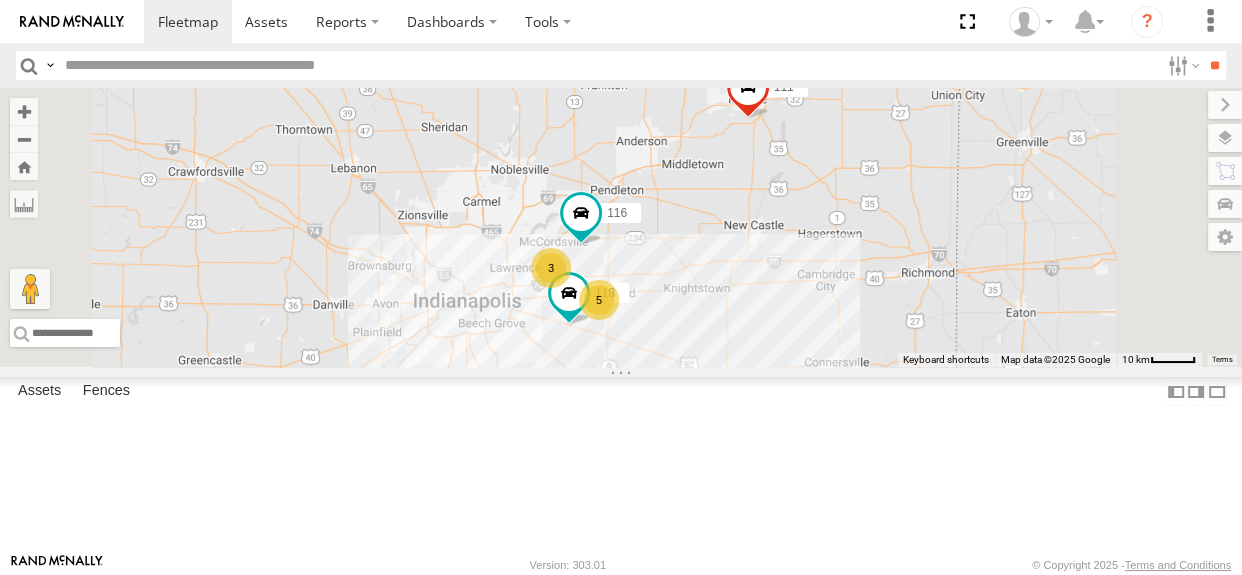 drag, startPoint x: 805, startPoint y: 390, endPoint x: 843, endPoint y: 352, distance: 53.740116 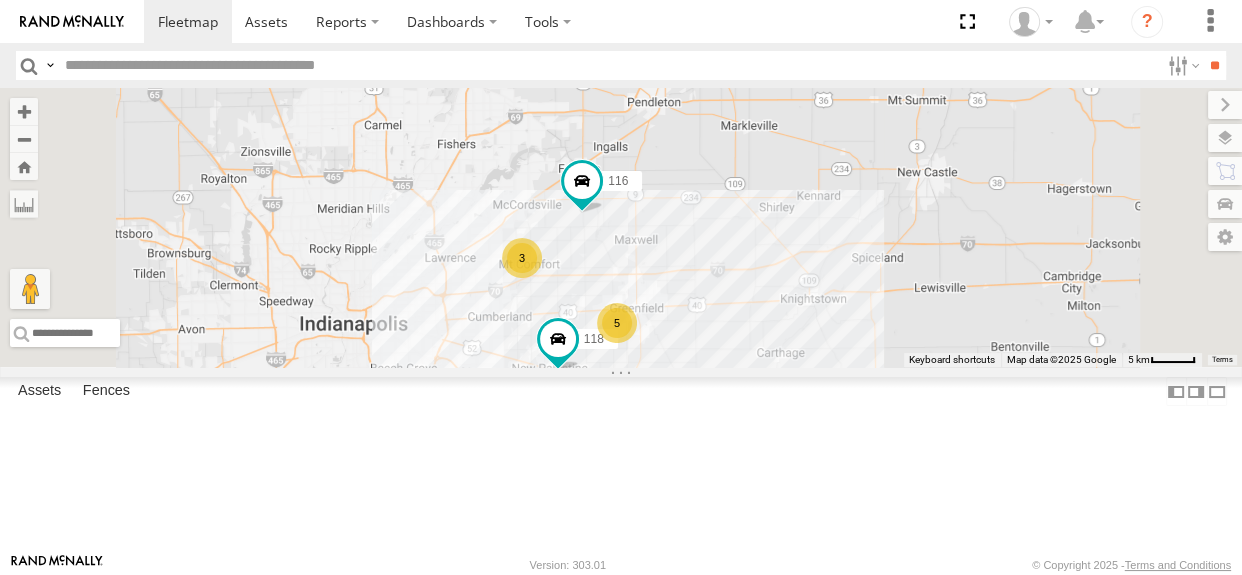 drag, startPoint x: 836, startPoint y: 366, endPoint x: 848, endPoint y: 339, distance: 29.546574 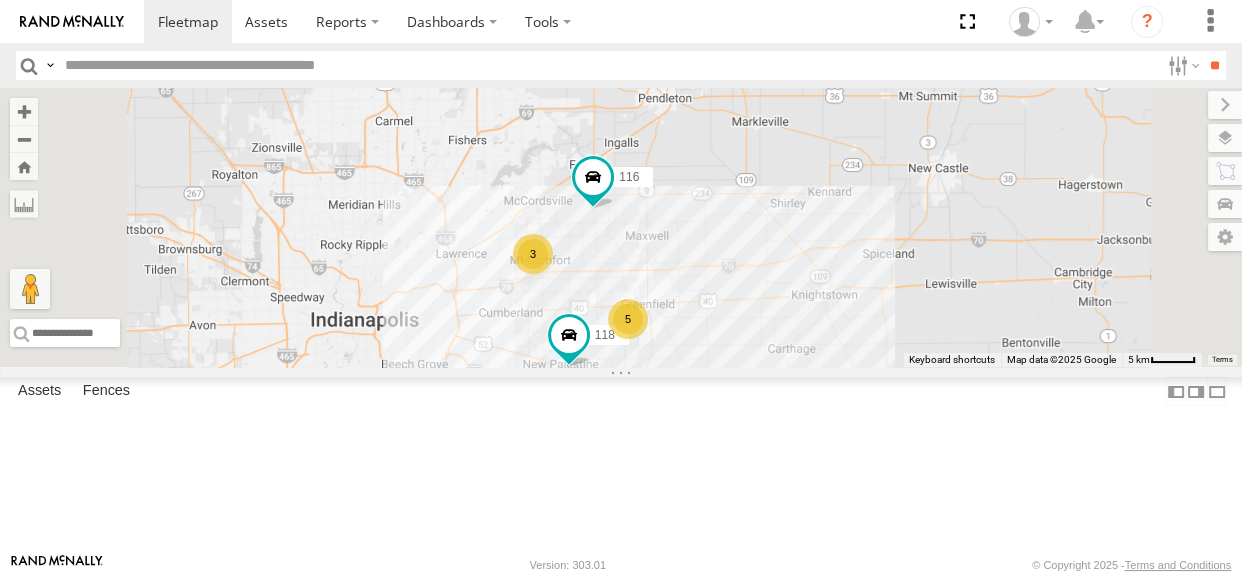 drag, startPoint x: 930, startPoint y: 335, endPoint x: 940, endPoint y: 339, distance: 10.770329 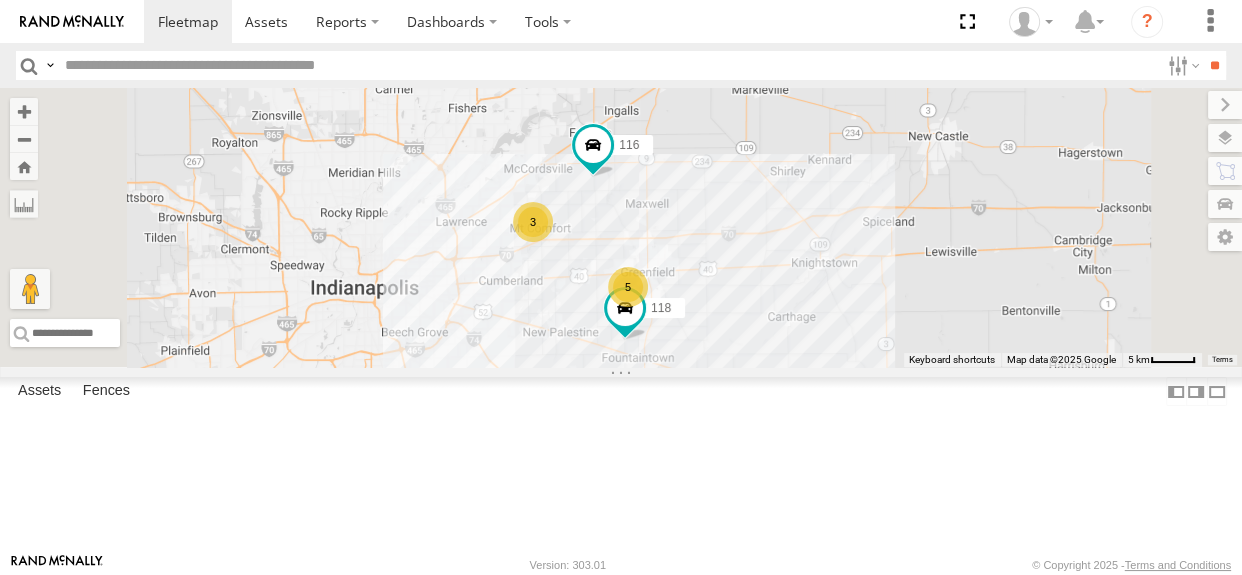 drag, startPoint x: 940, startPoint y: 338, endPoint x: 943, endPoint y: 304, distance: 34.132095 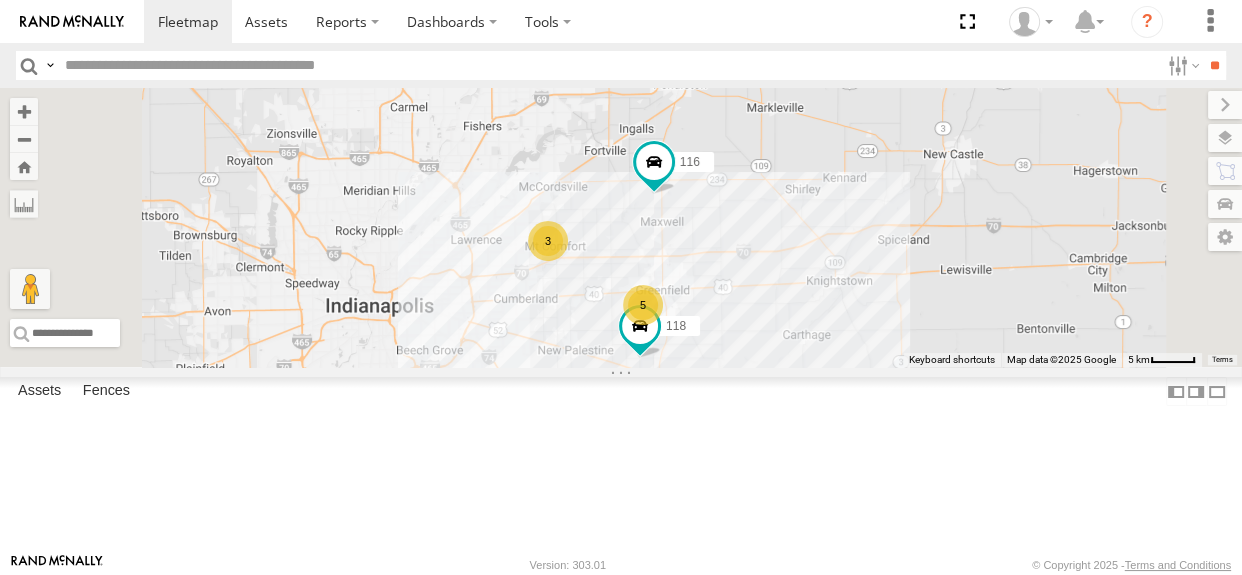 drag, startPoint x: 827, startPoint y: 269, endPoint x: 843, endPoint y: 290, distance: 26.400757 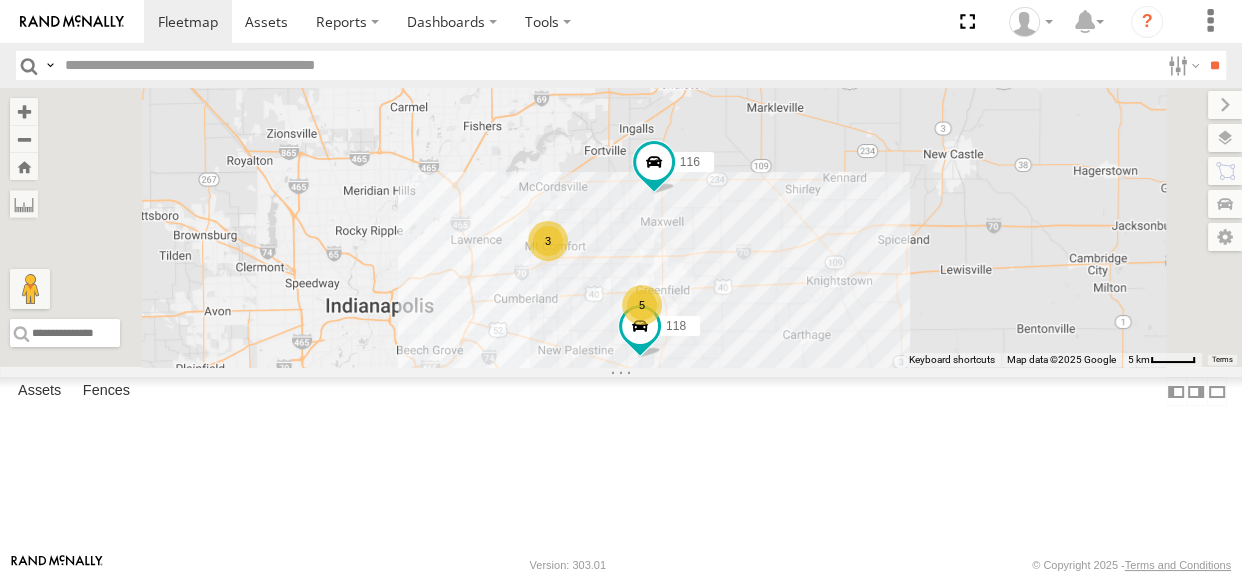 click on "5" at bounding box center [642, 305] 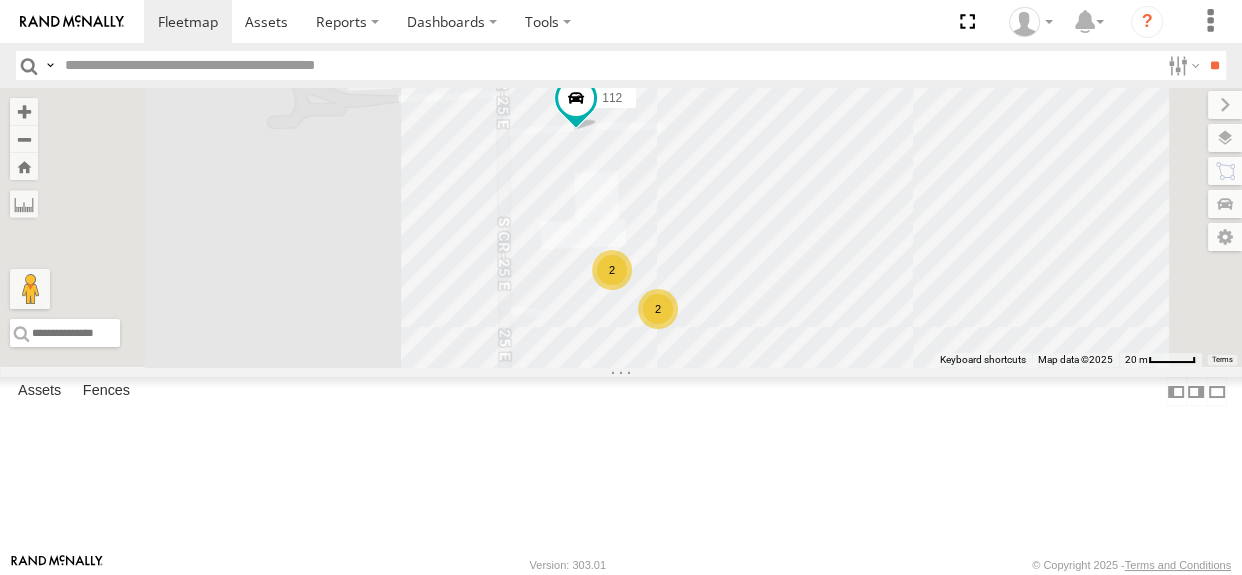 click on "2" at bounding box center [612, 270] 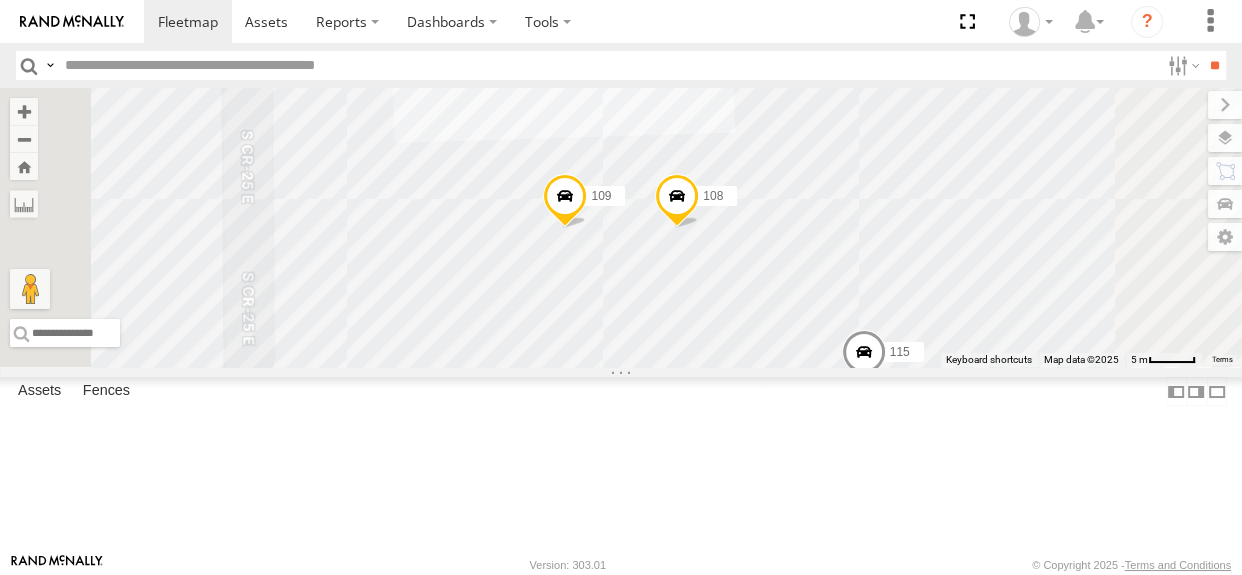 click at bounding box center (864, 356) 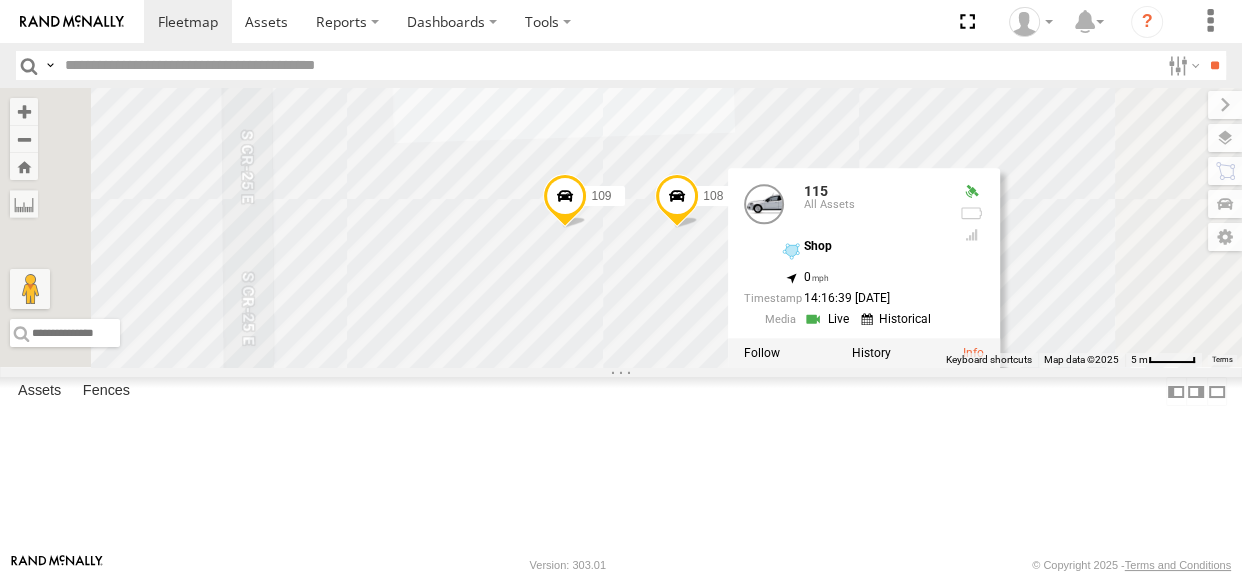click at bounding box center [871, 353] 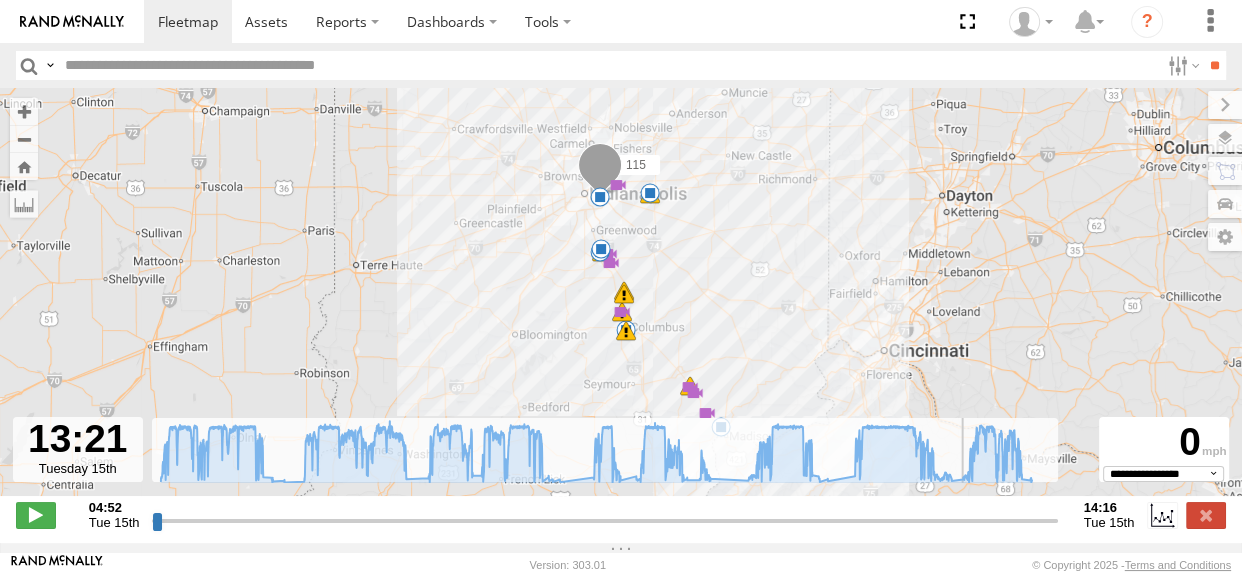 drag, startPoint x: 155, startPoint y: 530, endPoint x: 963, endPoint y: 525, distance: 808.01544 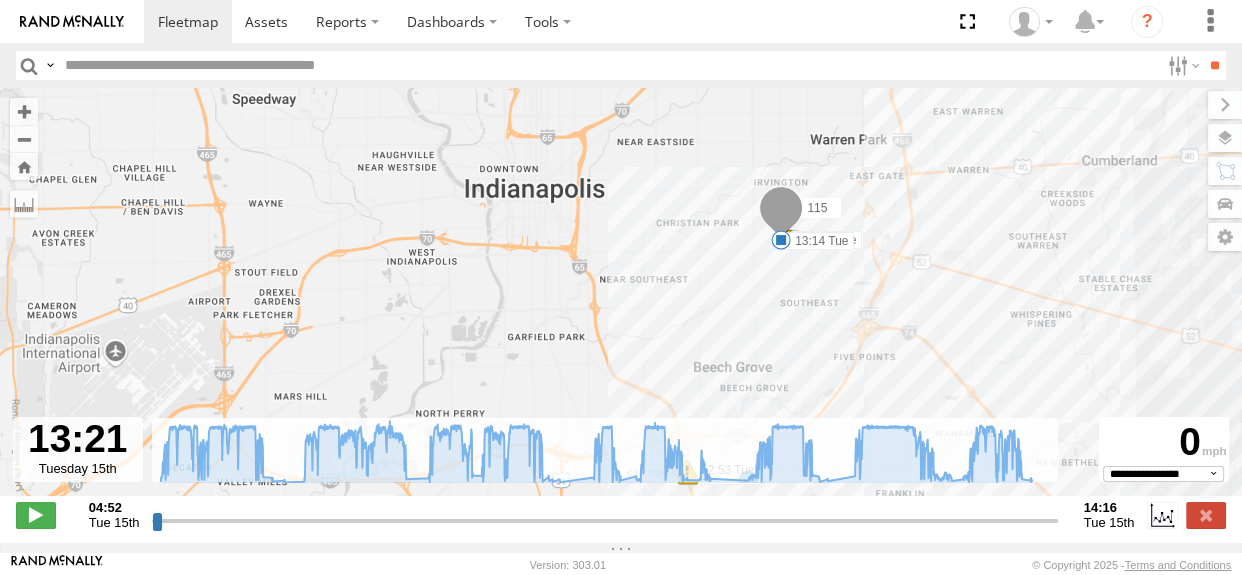 drag, startPoint x: 807, startPoint y: 249, endPoint x: 695, endPoint y: 261, distance: 112.64102 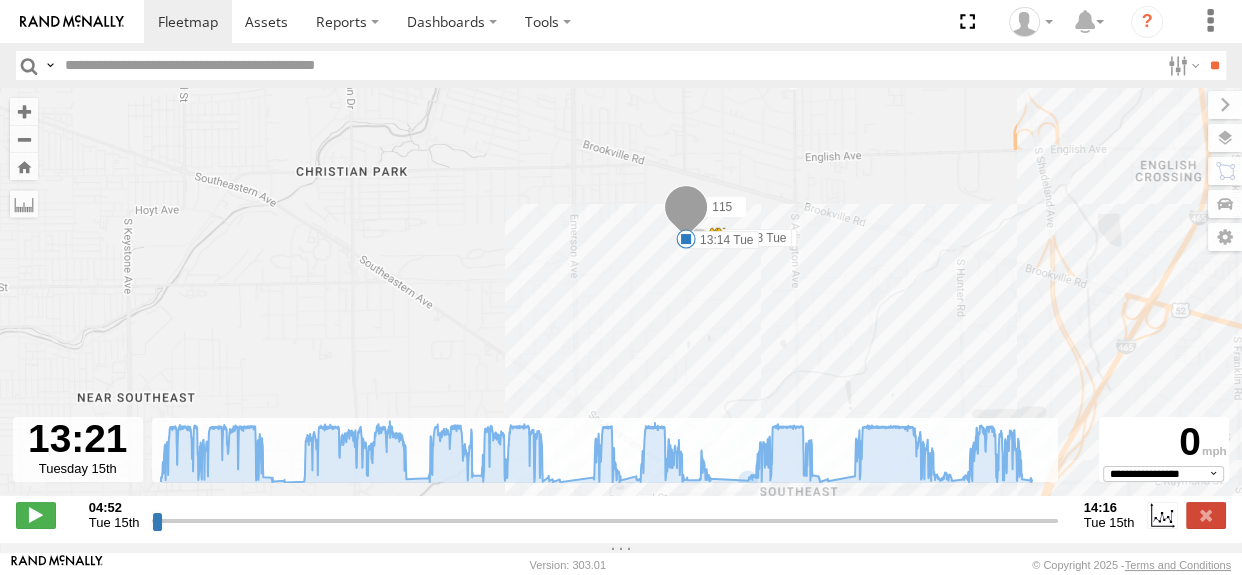 drag, startPoint x: 740, startPoint y: 299, endPoint x: 740, endPoint y: 347, distance: 48 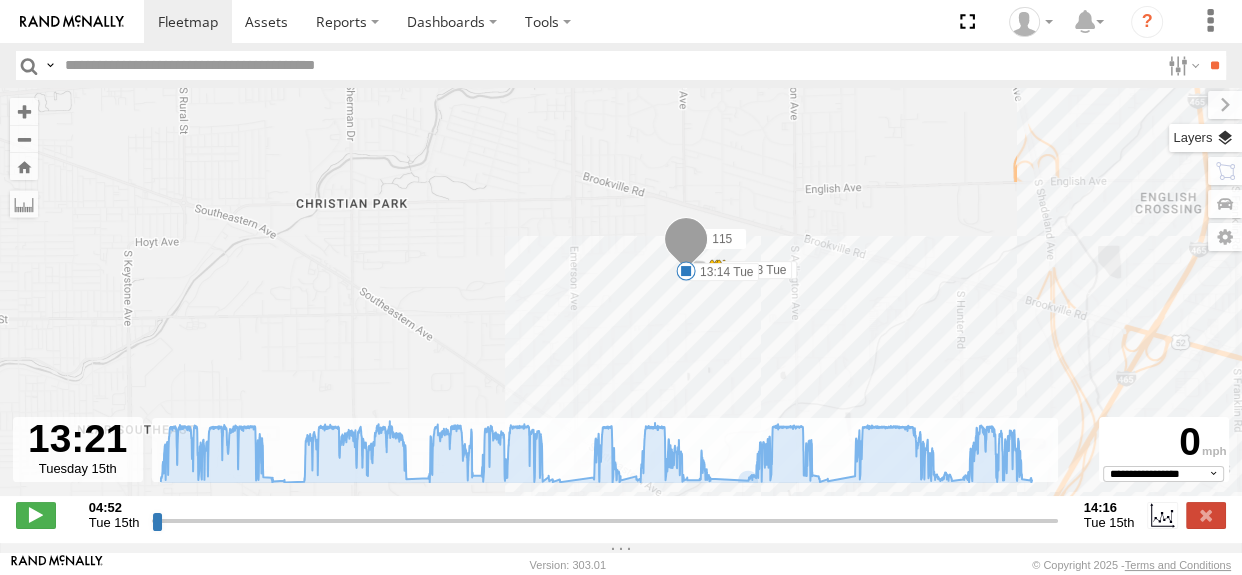 click at bounding box center (1205, 138) 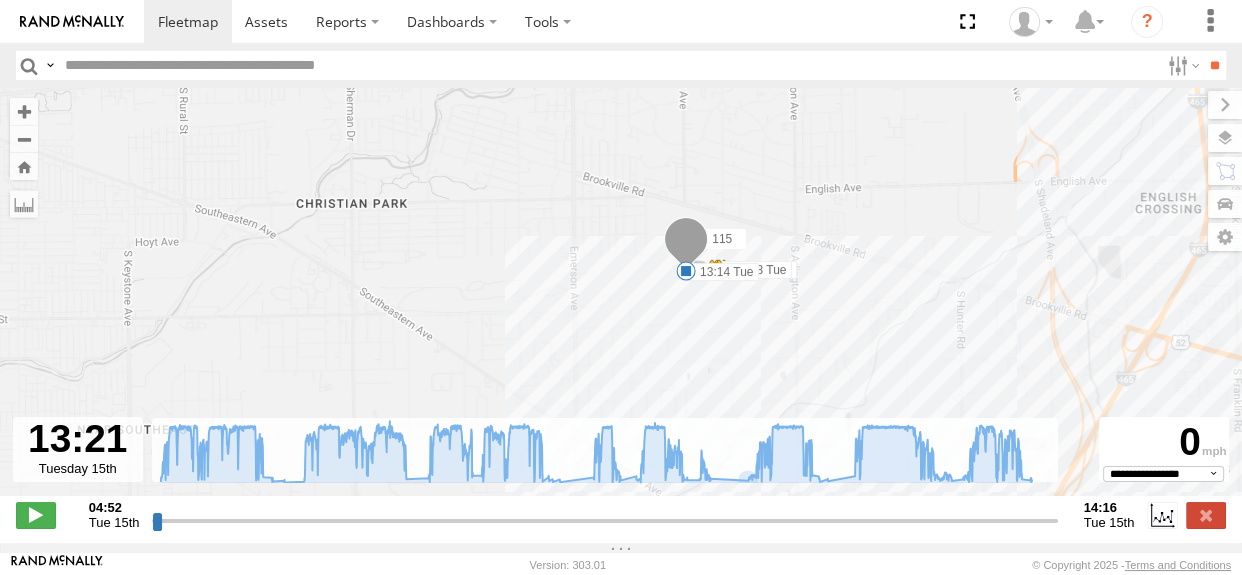 click at bounding box center [0, 0] 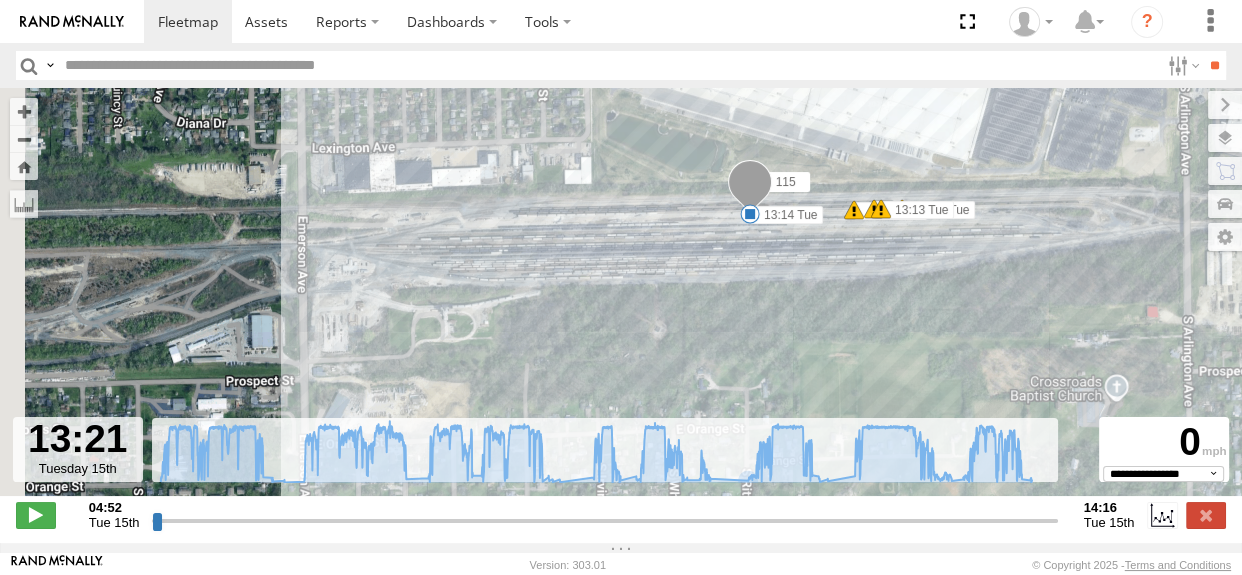 drag, startPoint x: 607, startPoint y: 310, endPoint x: 737, endPoint y: 311, distance: 130.00385 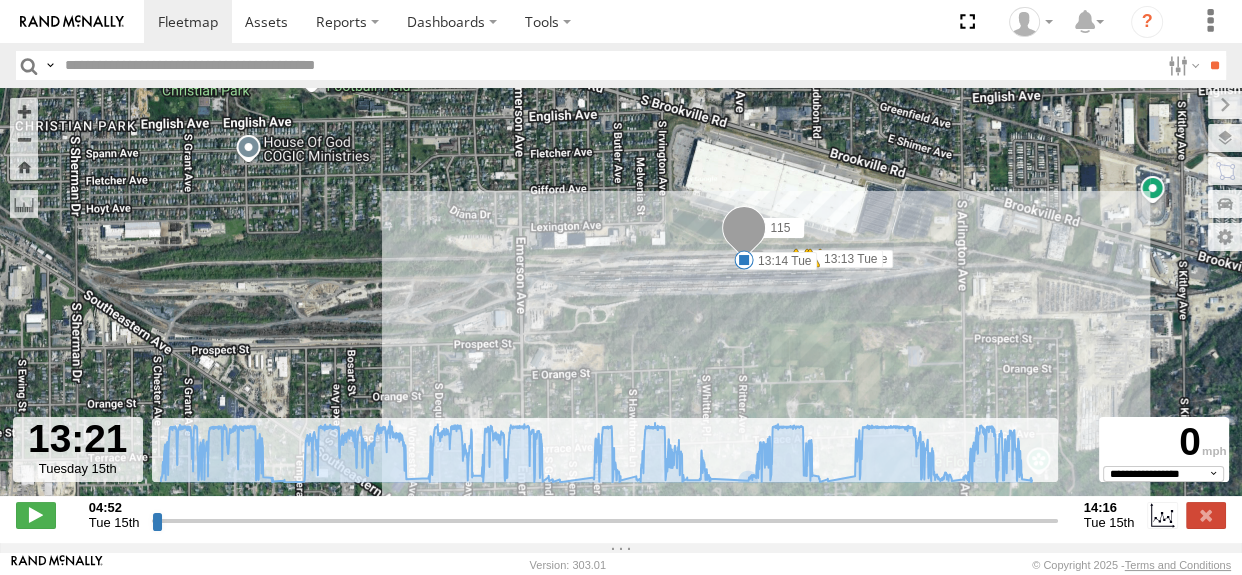 click on "Default" at bounding box center (0, 0) 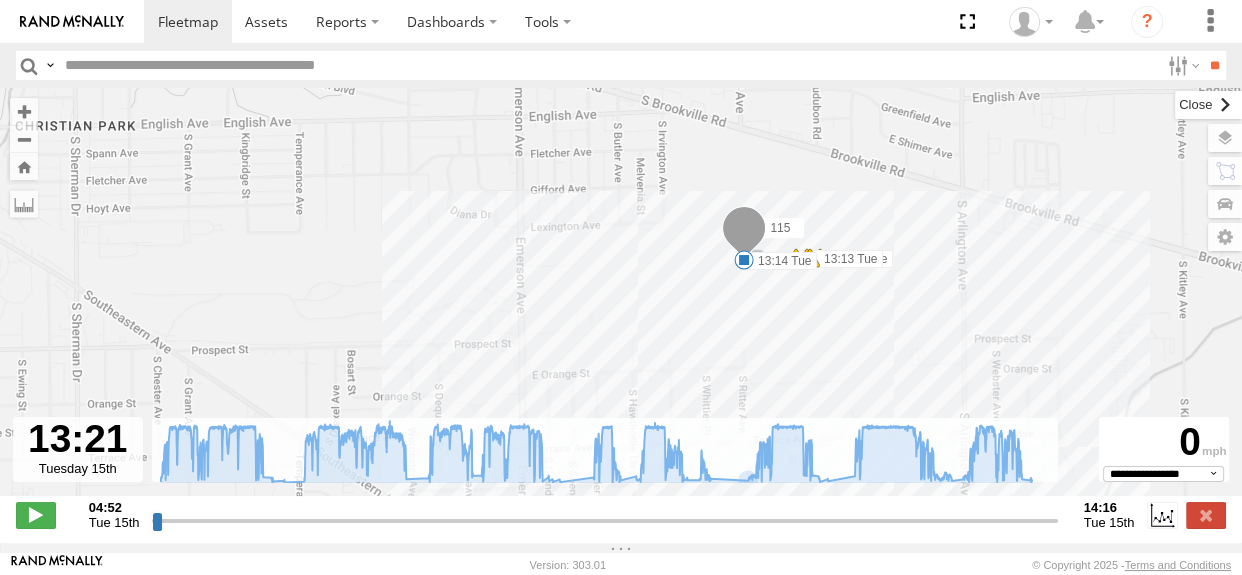 click at bounding box center [1208, 105] 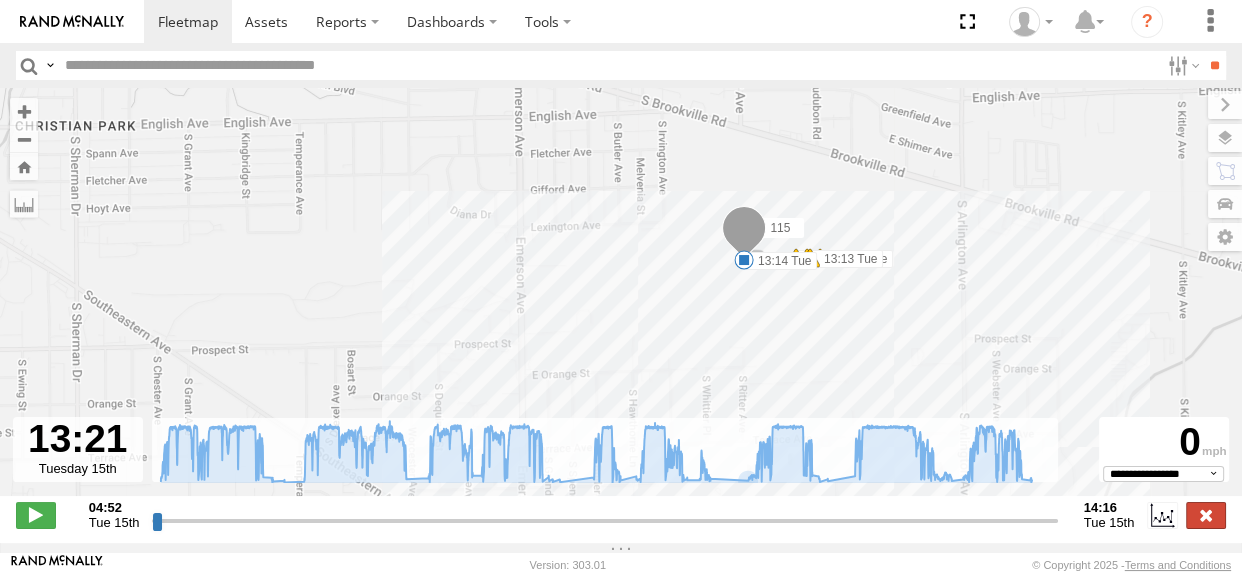 click at bounding box center [1206, 515] 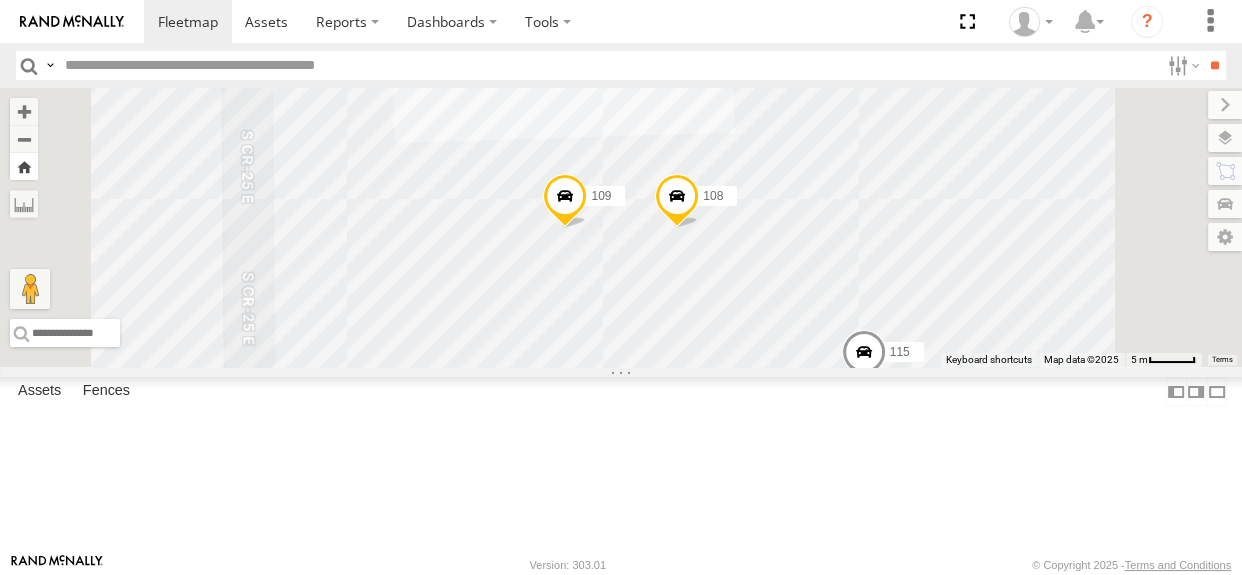 click at bounding box center (24, 166) 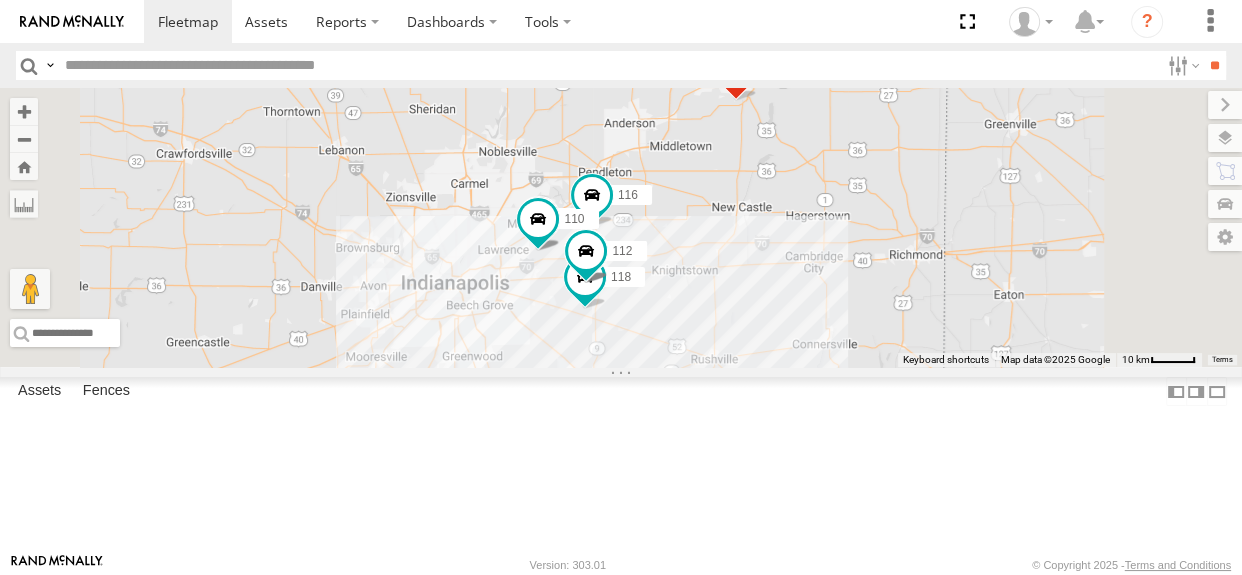 drag, startPoint x: 776, startPoint y: 275, endPoint x: 792, endPoint y: 250, distance: 29.681644 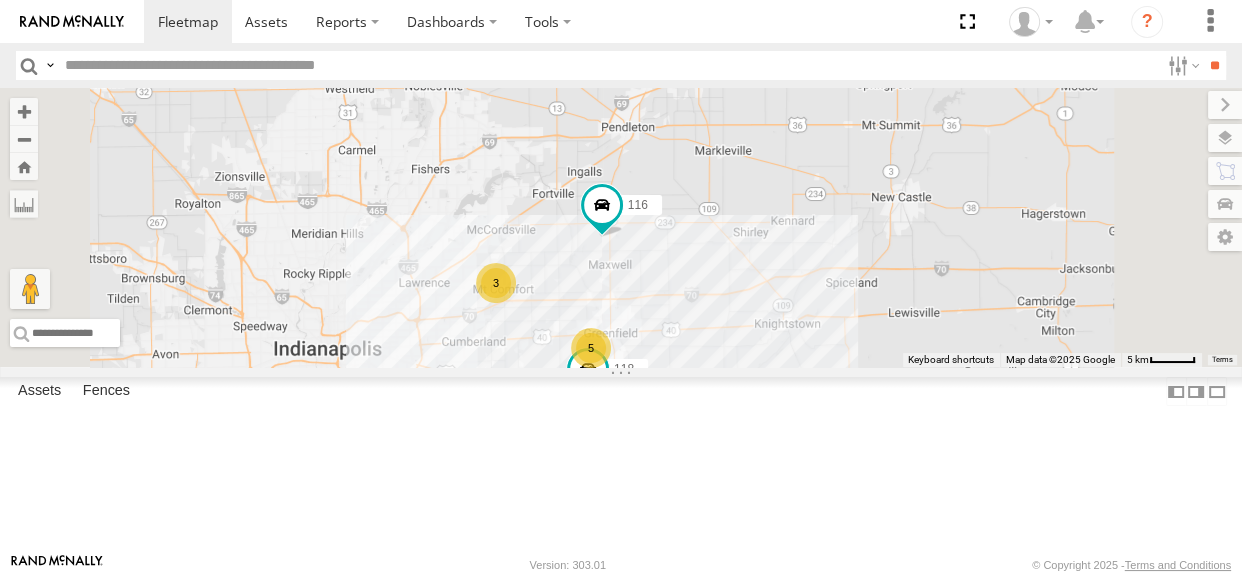 drag, startPoint x: 824, startPoint y: 299, endPoint x: 784, endPoint y: 248, distance: 64.815125 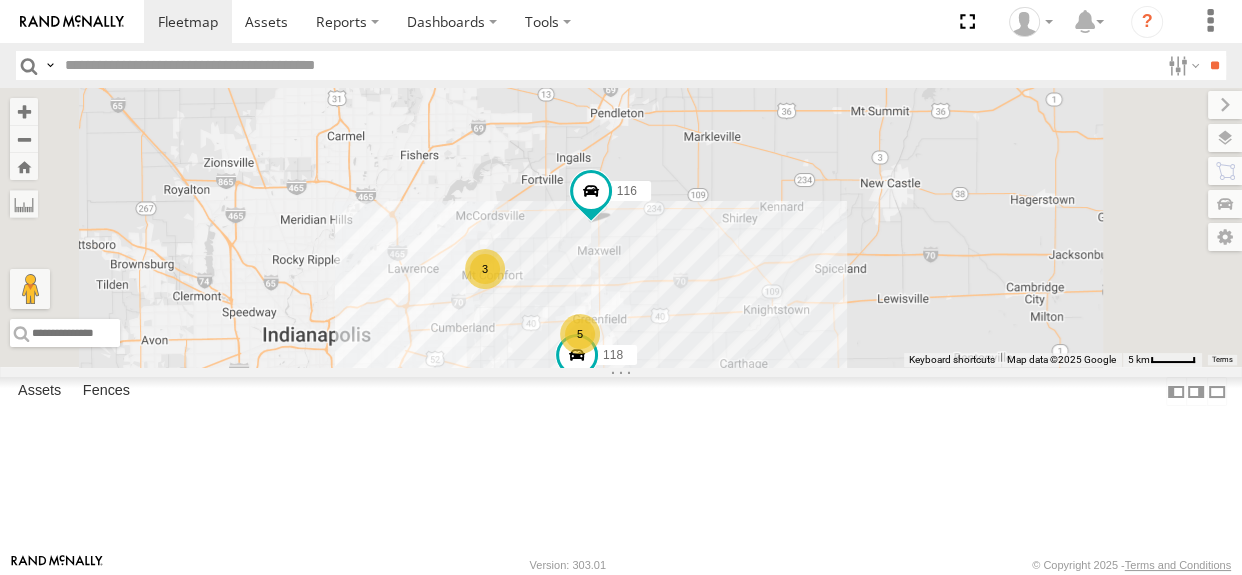click on "116 118 111 3 5" at bounding box center (621, 227) 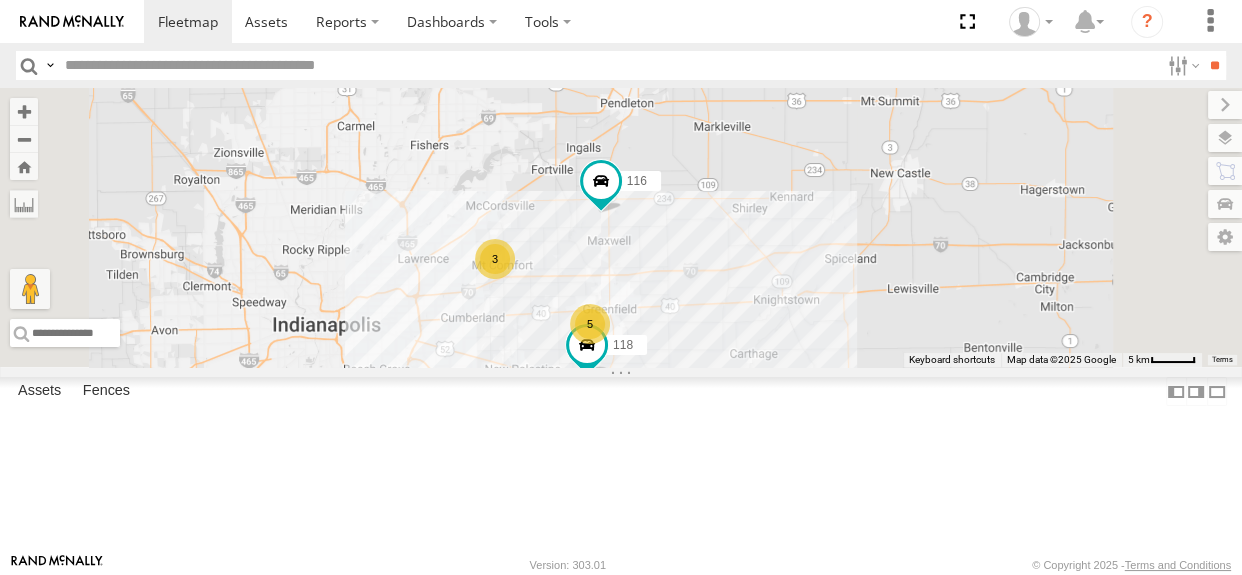 drag, startPoint x: 935, startPoint y: 350, endPoint x: 948, endPoint y: 338, distance: 17.691807 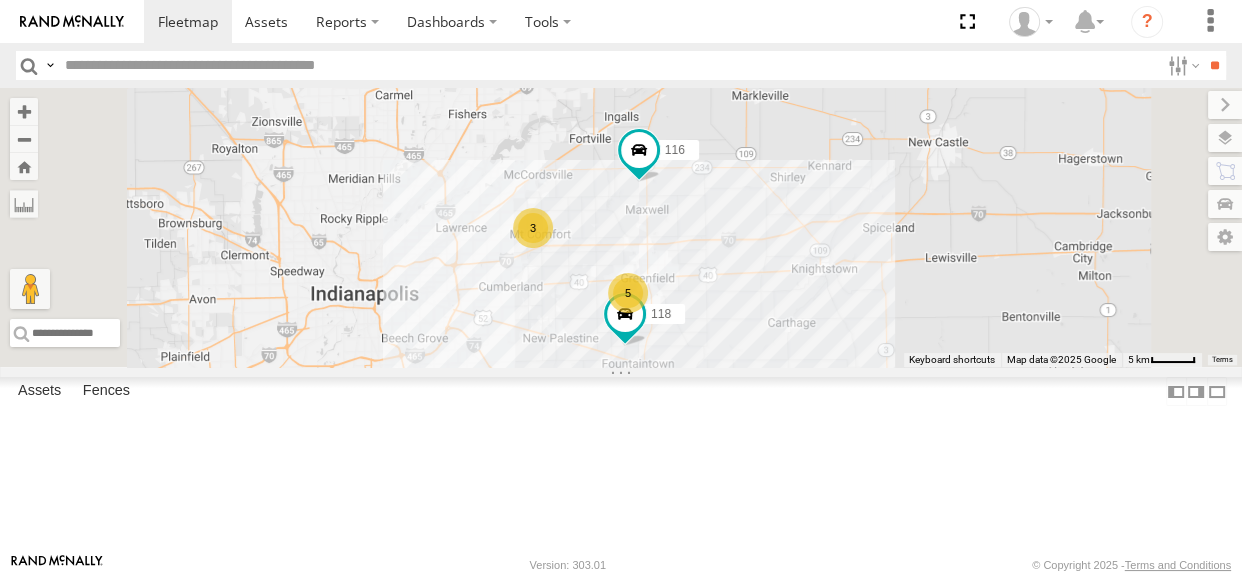 drag, startPoint x: 951, startPoint y: 338, endPoint x: 988, endPoint y: 308, distance: 47.63402 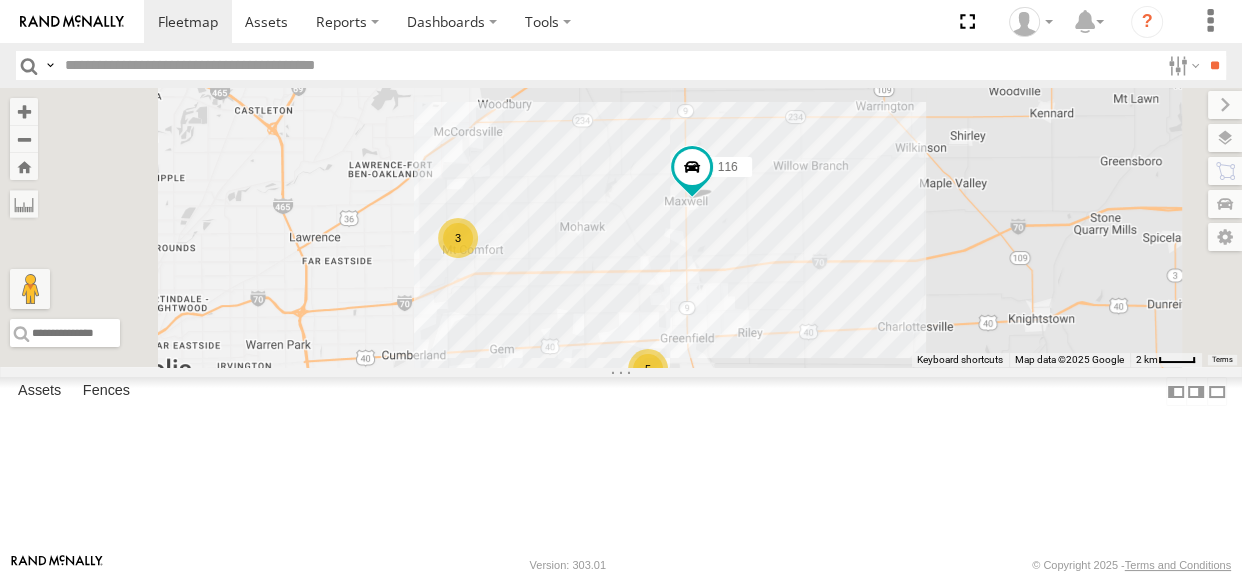 drag, startPoint x: 806, startPoint y: 350, endPoint x: 815, endPoint y: 208, distance: 142.28493 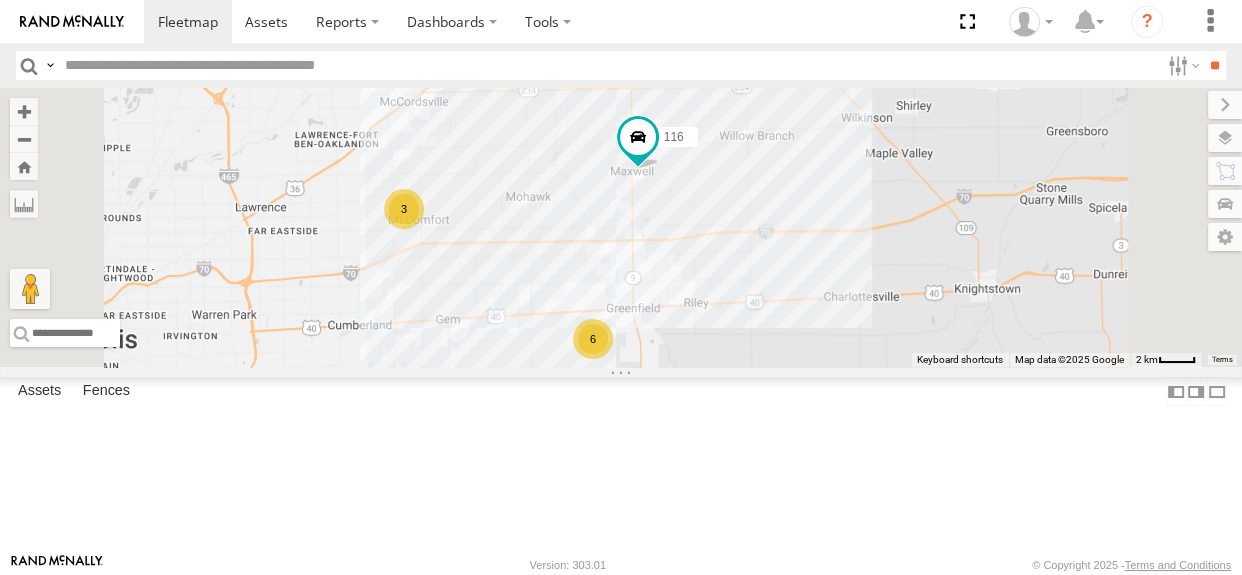 drag, startPoint x: 1103, startPoint y: 350, endPoint x: 1045, endPoint y: 360, distance: 58.855755 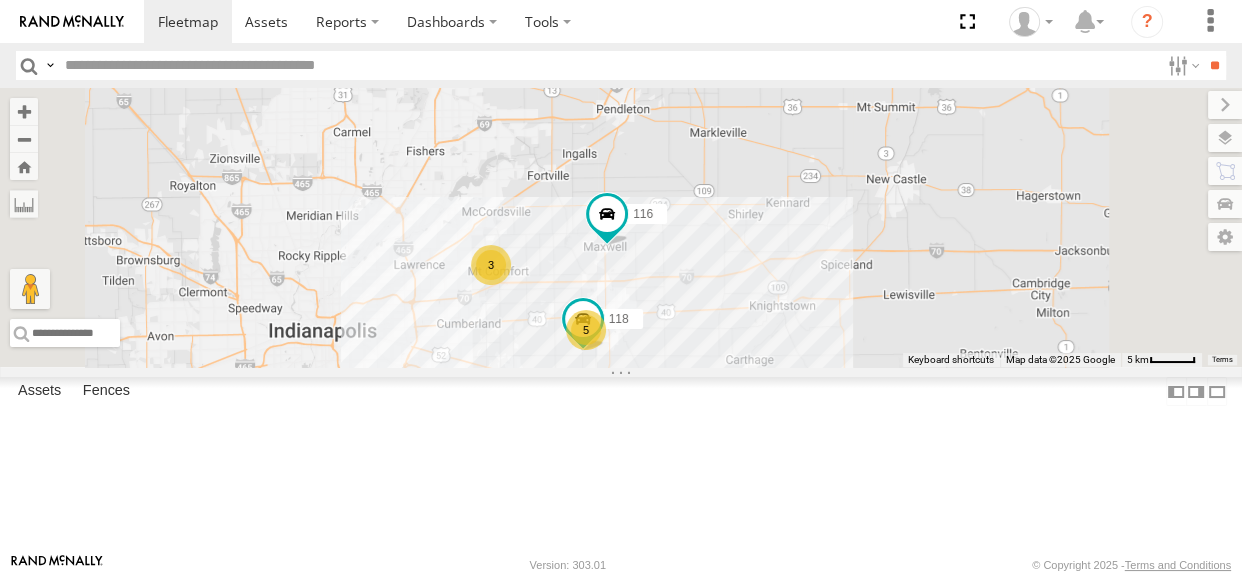 drag, startPoint x: 835, startPoint y: 320, endPoint x: 903, endPoint y: 248, distance: 99.03535 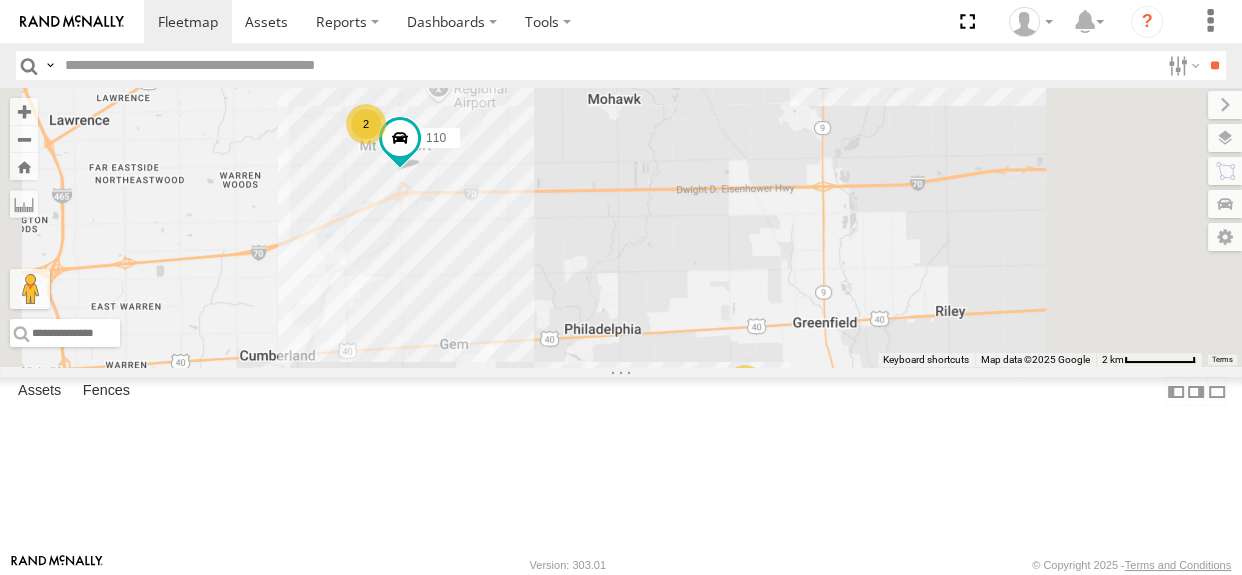 drag, startPoint x: 813, startPoint y: 344, endPoint x: 834, endPoint y: 348, distance: 21.377558 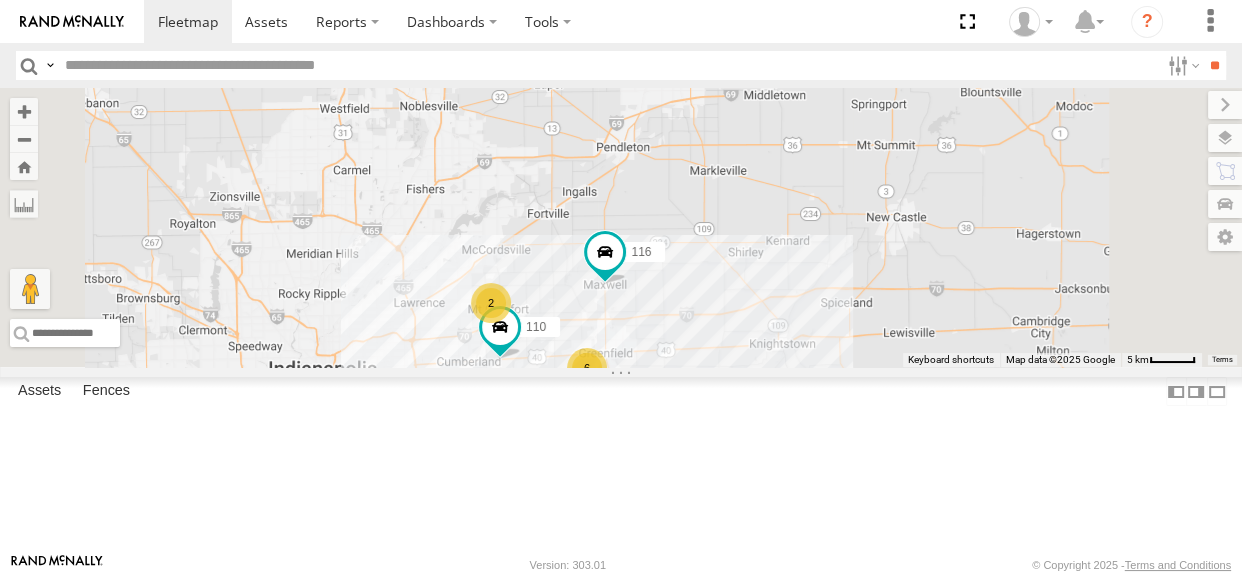 drag, startPoint x: 880, startPoint y: 420, endPoint x: 953, endPoint y: 370, distance: 88.481636 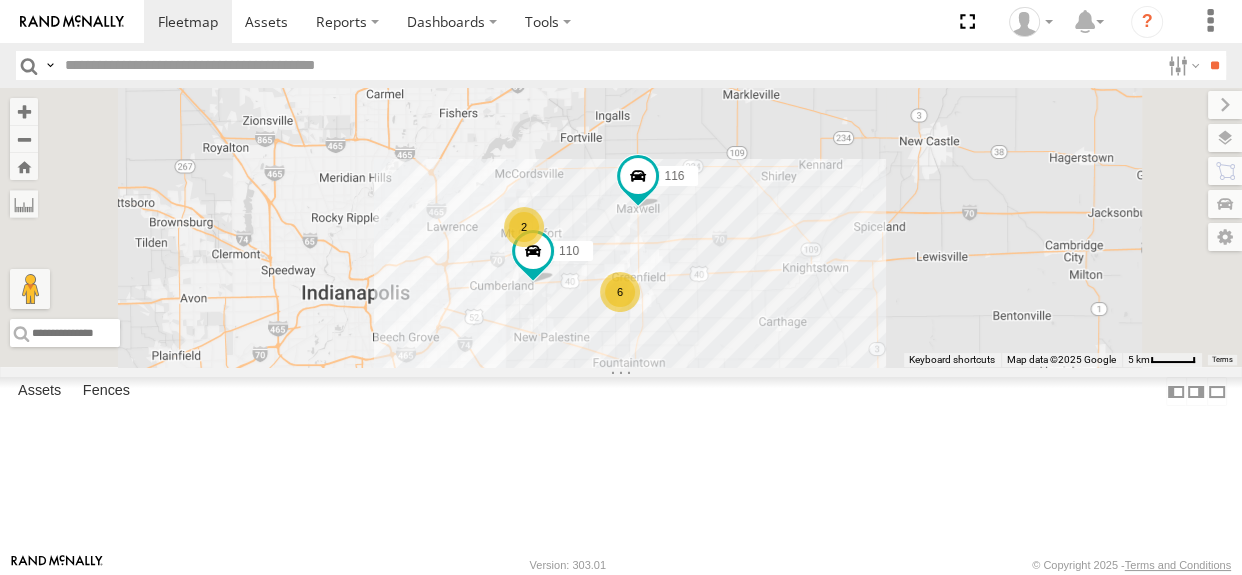 drag, startPoint x: 784, startPoint y: 347, endPoint x: 808, endPoint y: 267, distance: 83.52245 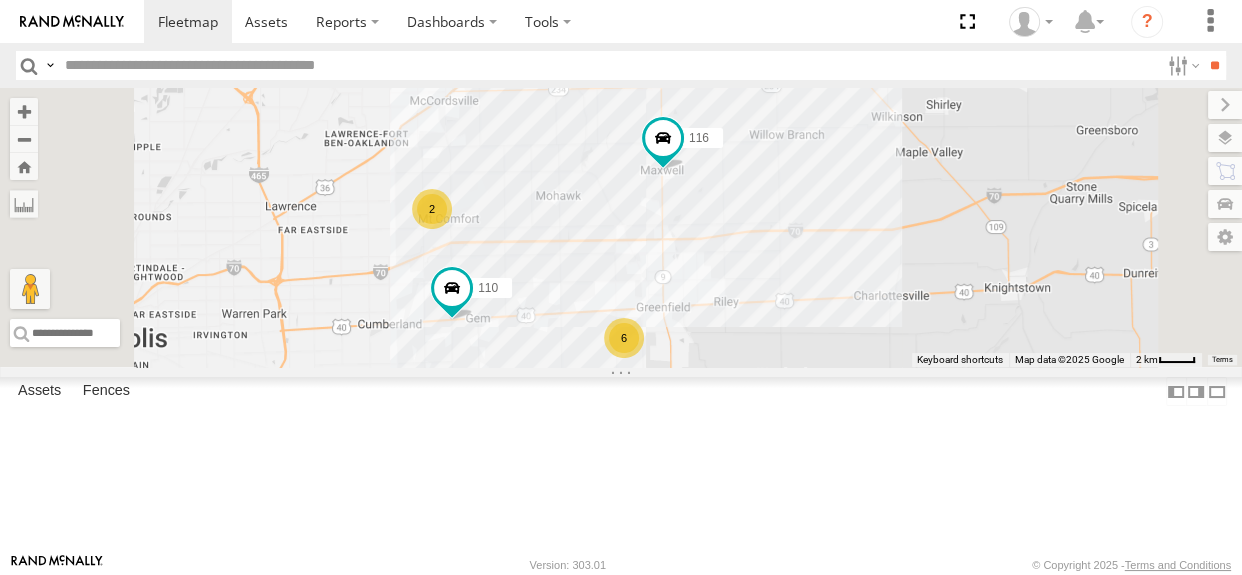 drag, startPoint x: 820, startPoint y: 275, endPoint x: 776, endPoint y: 221, distance: 69.656296 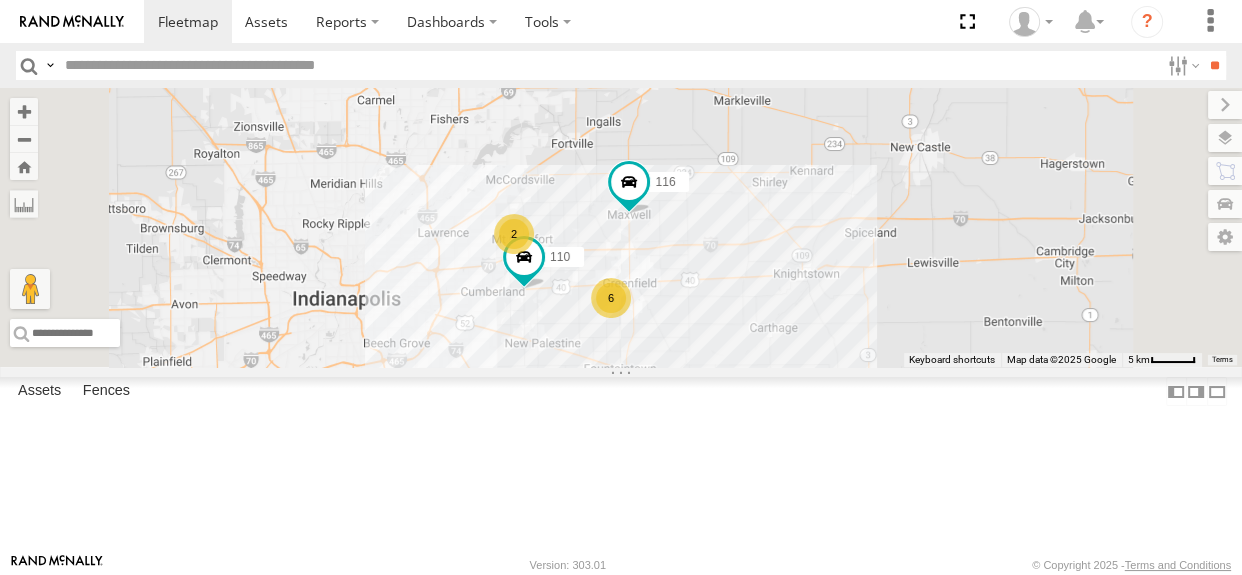 drag, startPoint x: 931, startPoint y: 361, endPoint x: 971, endPoint y: 310, distance: 64.815125 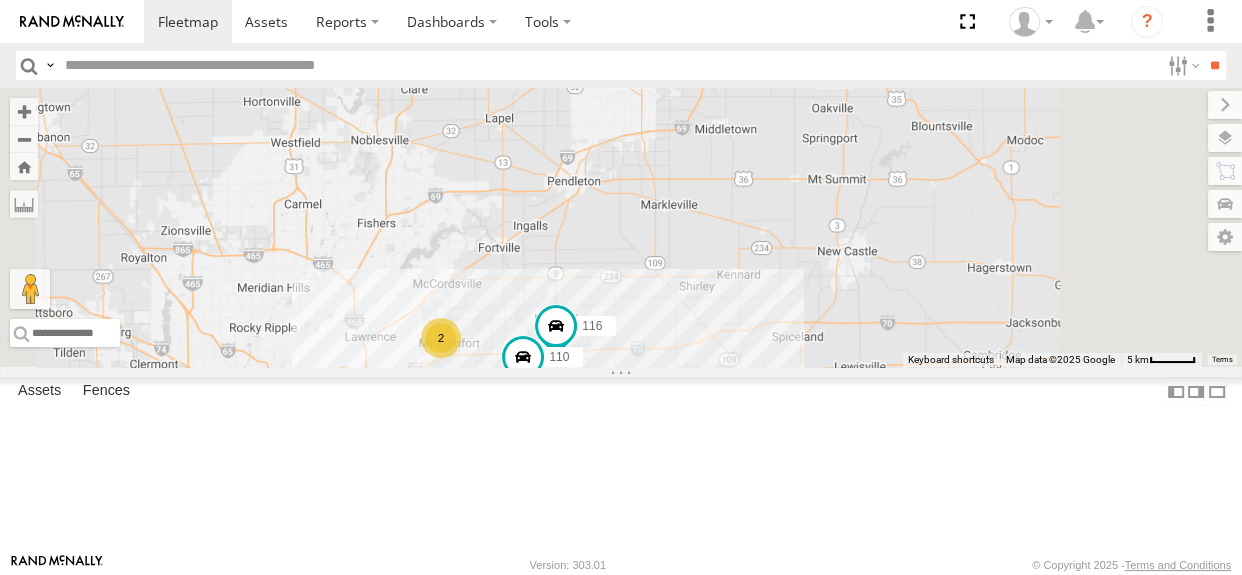 drag, startPoint x: 821, startPoint y: 329, endPoint x: 840, endPoint y: 321, distance: 20.615528 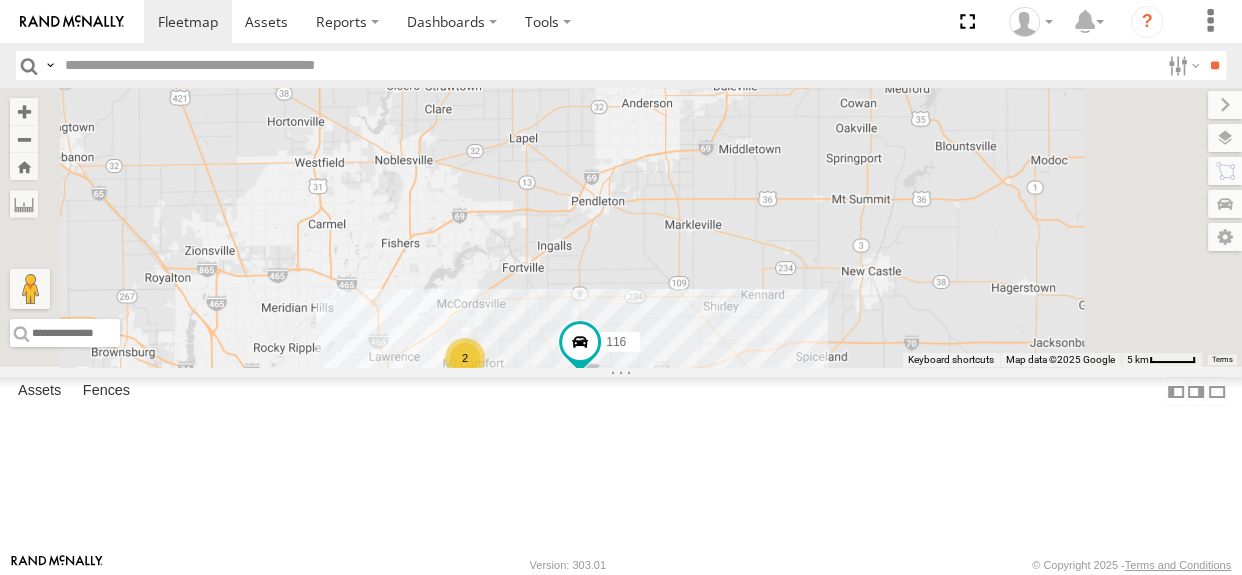 drag, startPoint x: 823, startPoint y: 333, endPoint x: 866, endPoint y: 346, distance: 44.922153 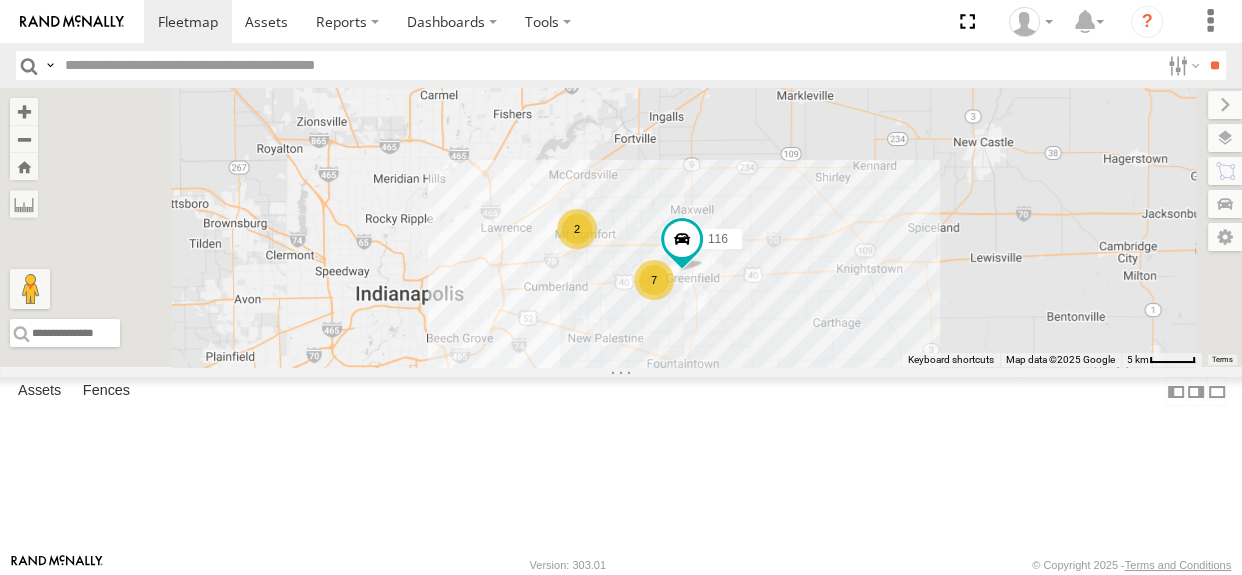 drag, startPoint x: 917, startPoint y: 433, endPoint x: 1032, endPoint y: 301, distance: 175.06856 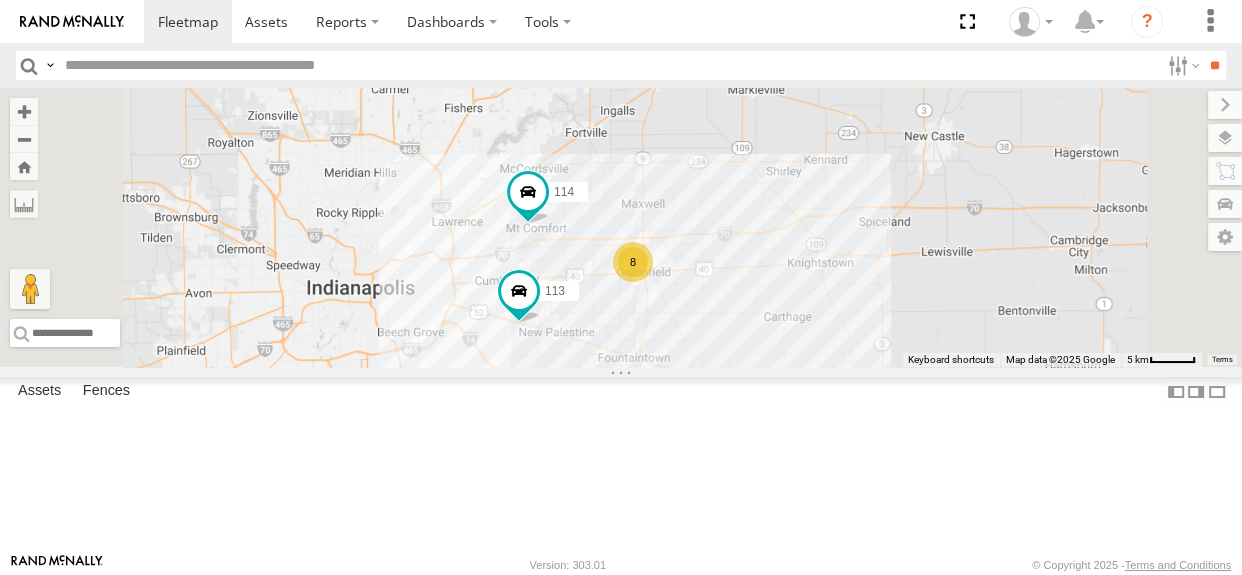 drag, startPoint x: 838, startPoint y: 317, endPoint x: 928, endPoint y: 205, distance: 143.6802 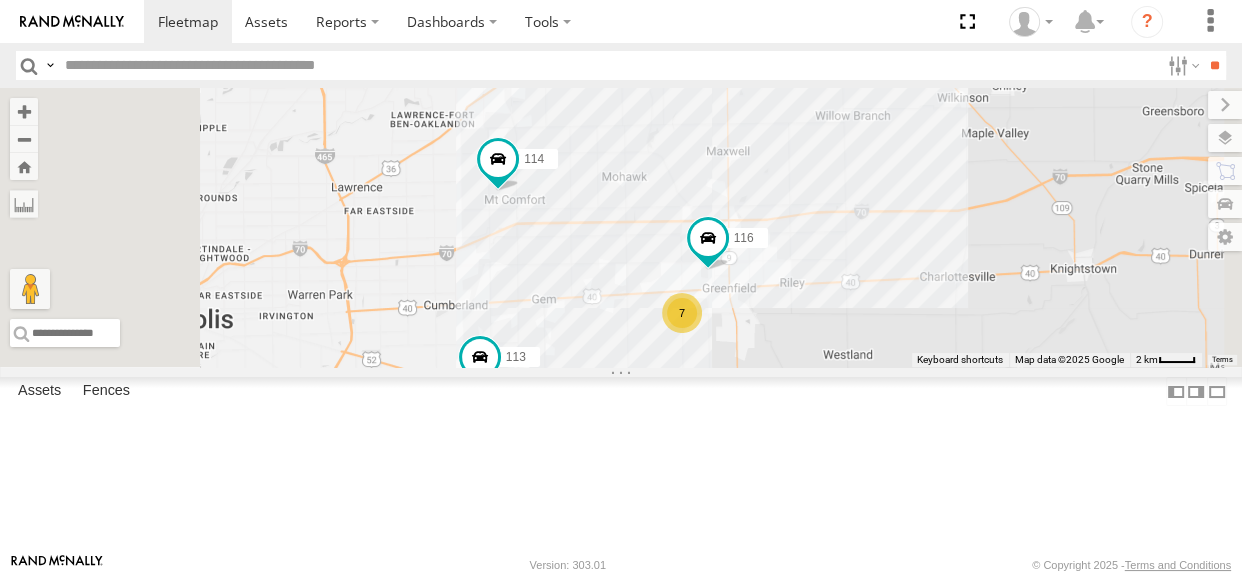 click on "114 111 113 116 7" at bounding box center [621, 227] 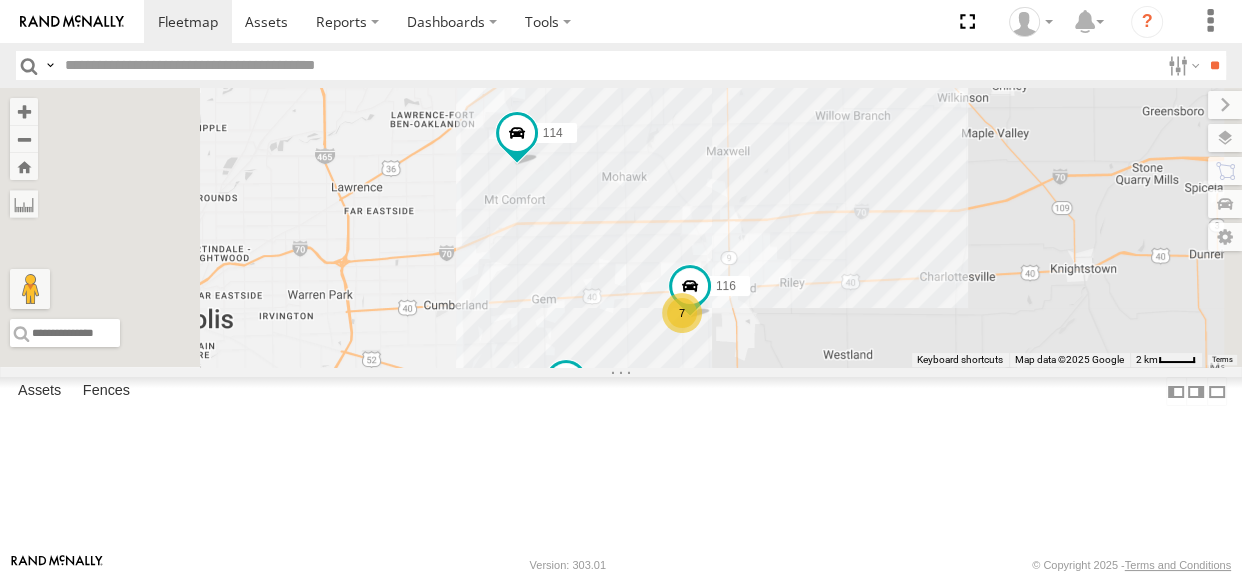 click at bounding box center (566, 386) 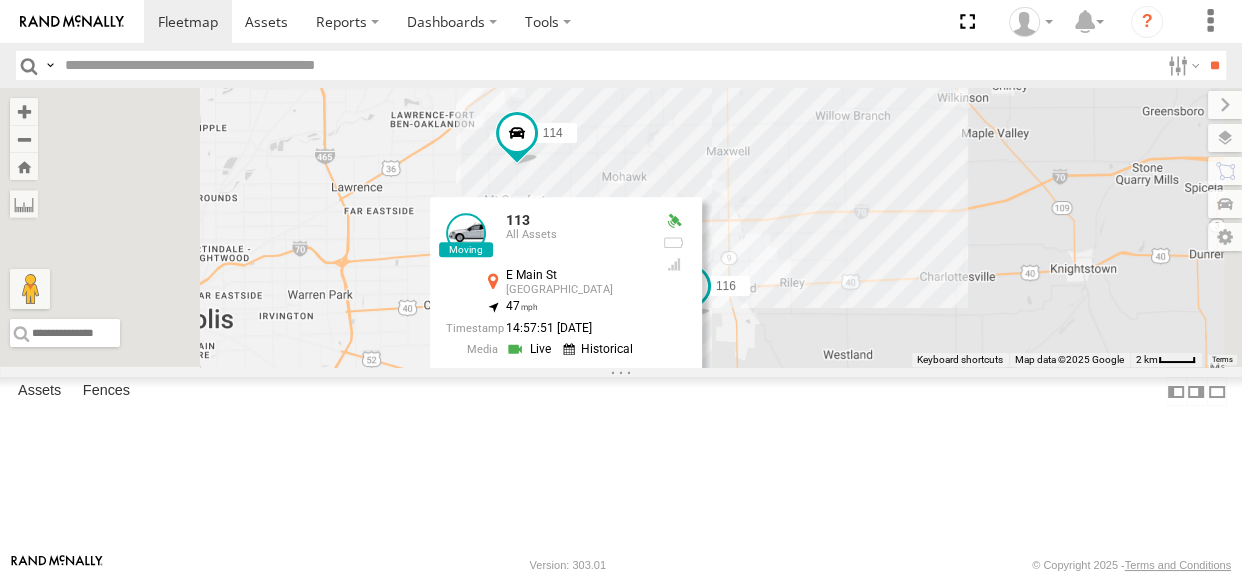 click at bounding box center [573, 383] 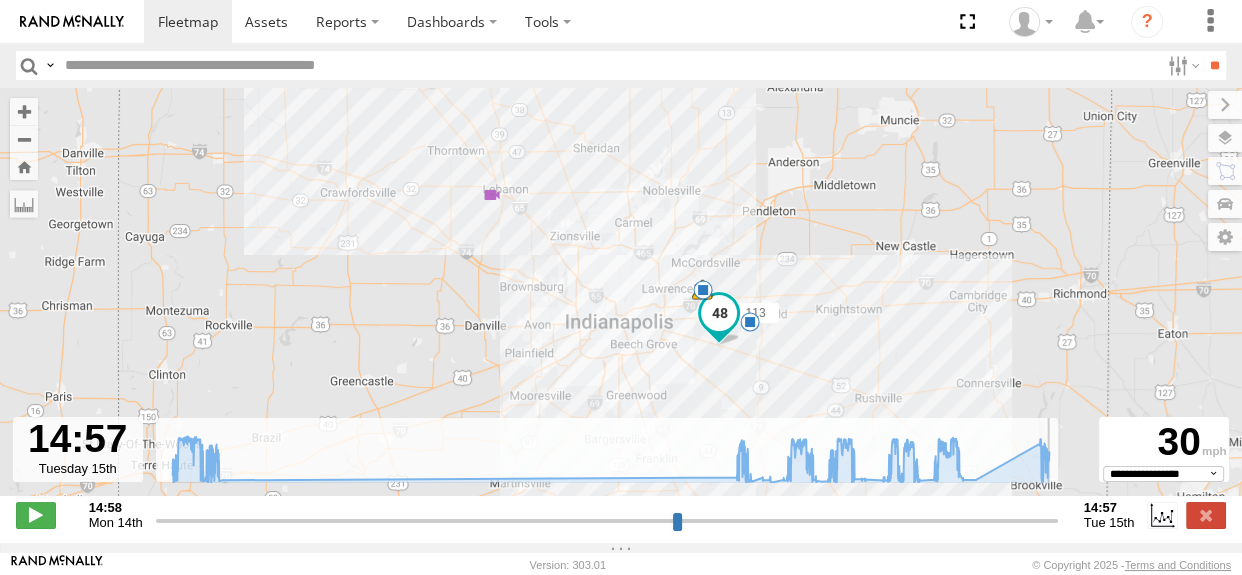 drag, startPoint x: 160, startPoint y: 531, endPoint x: 1055, endPoint y: 515, distance: 895.143 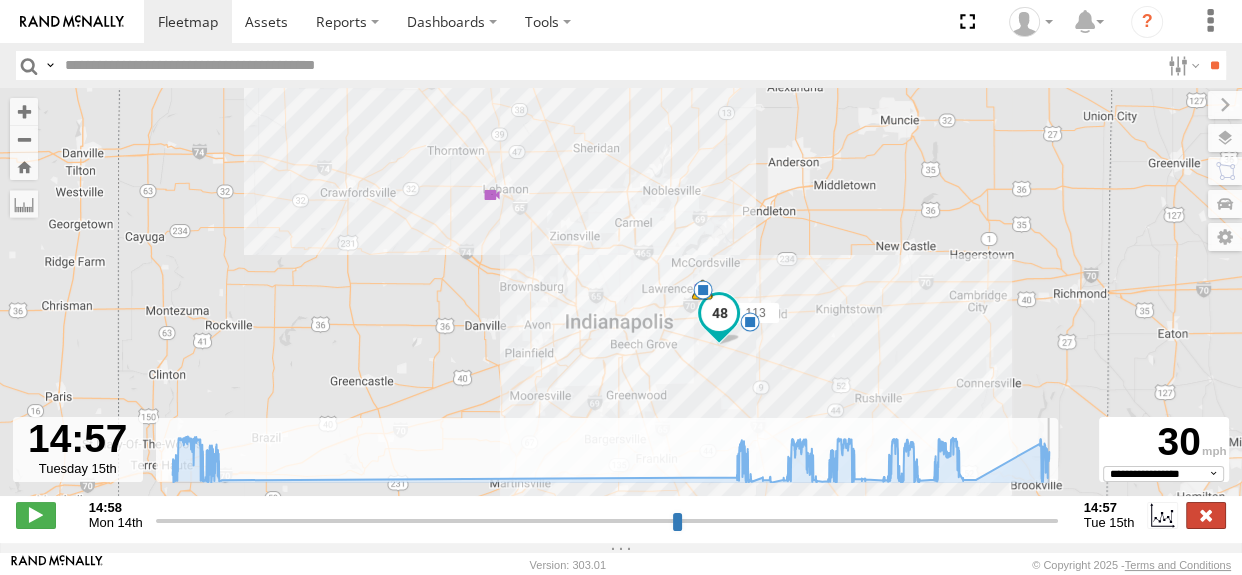 click at bounding box center (1206, 515) 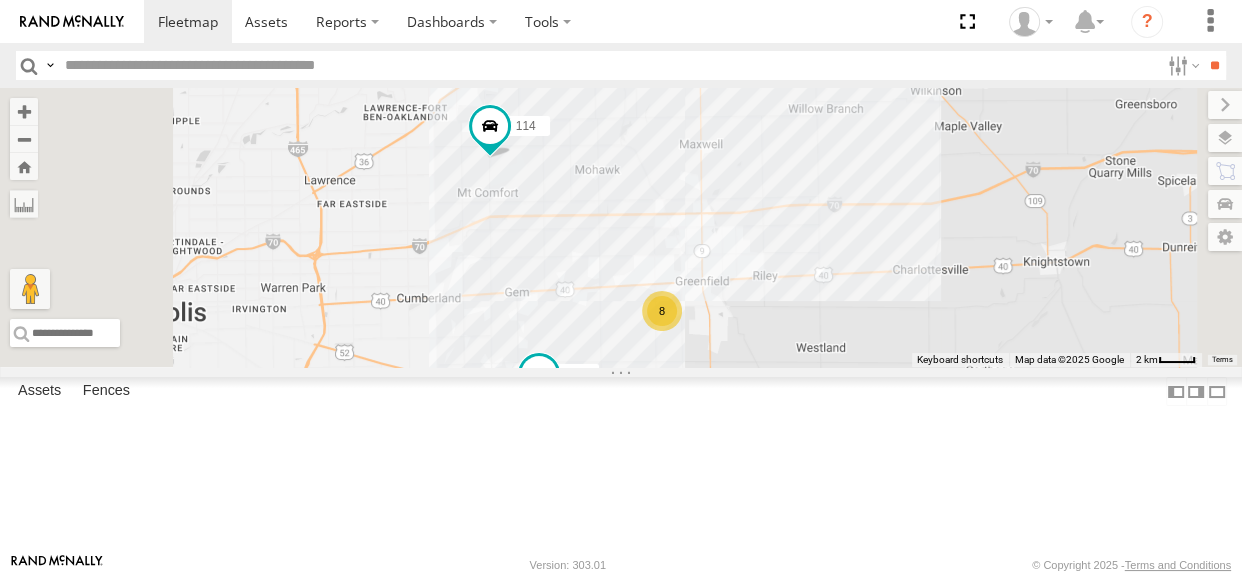 drag, startPoint x: 846, startPoint y: 342, endPoint x: 817, endPoint y: 334, distance: 30.083218 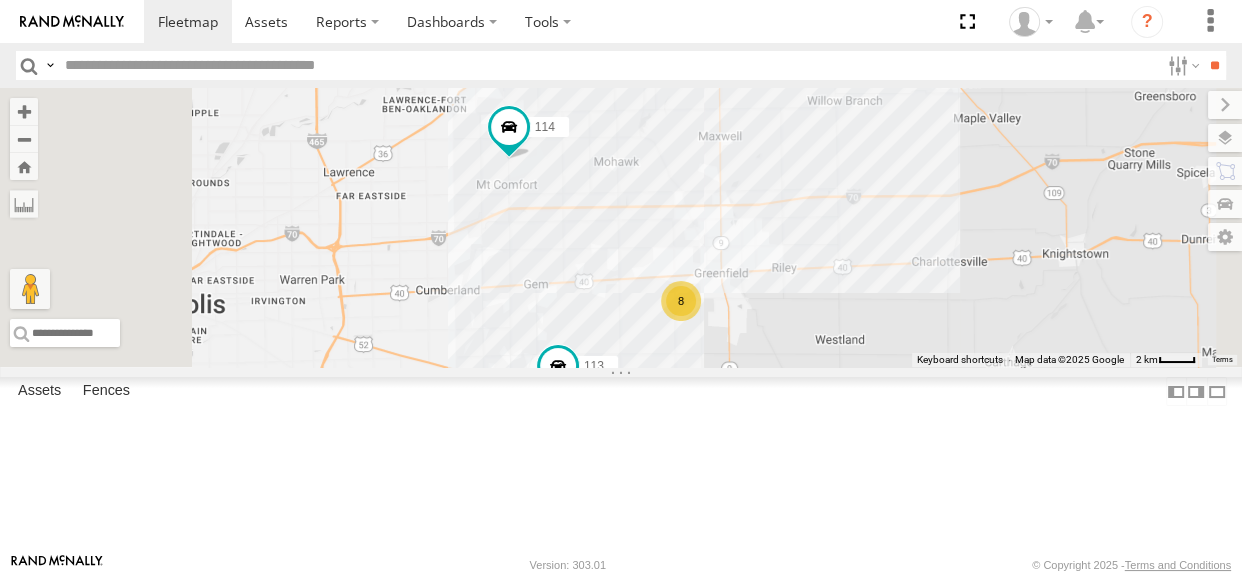 drag, startPoint x: 847, startPoint y: 349, endPoint x: 890, endPoint y: 271, distance: 89.06739 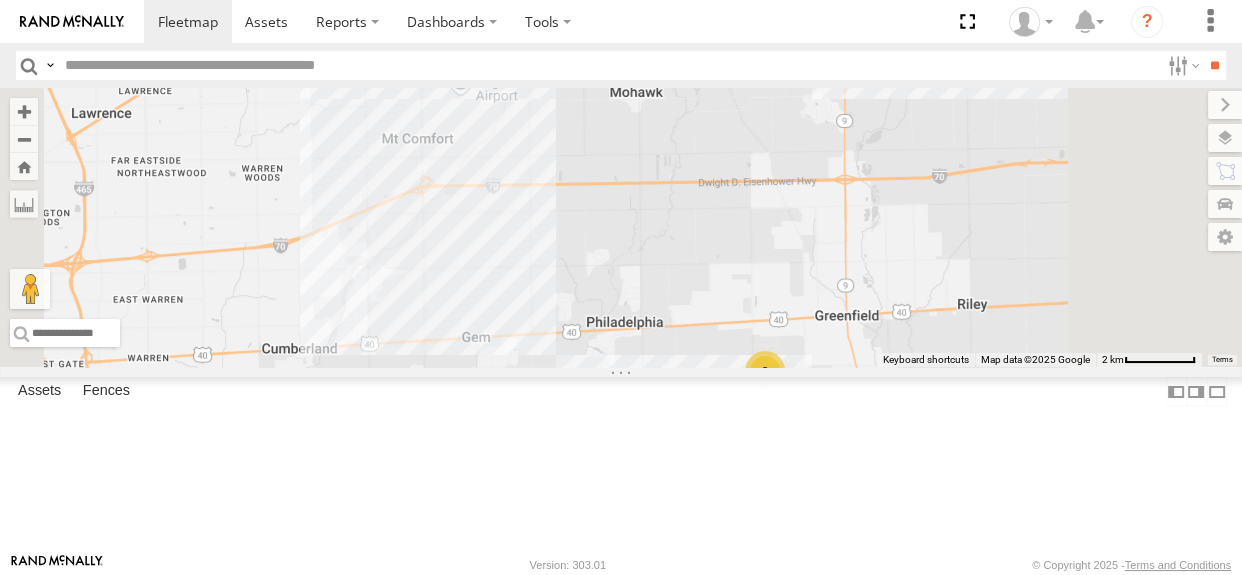 drag, startPoint x: 868, startPoint y: 296, endPoint x: 917, endPoint y: 239, distance: 75.16648 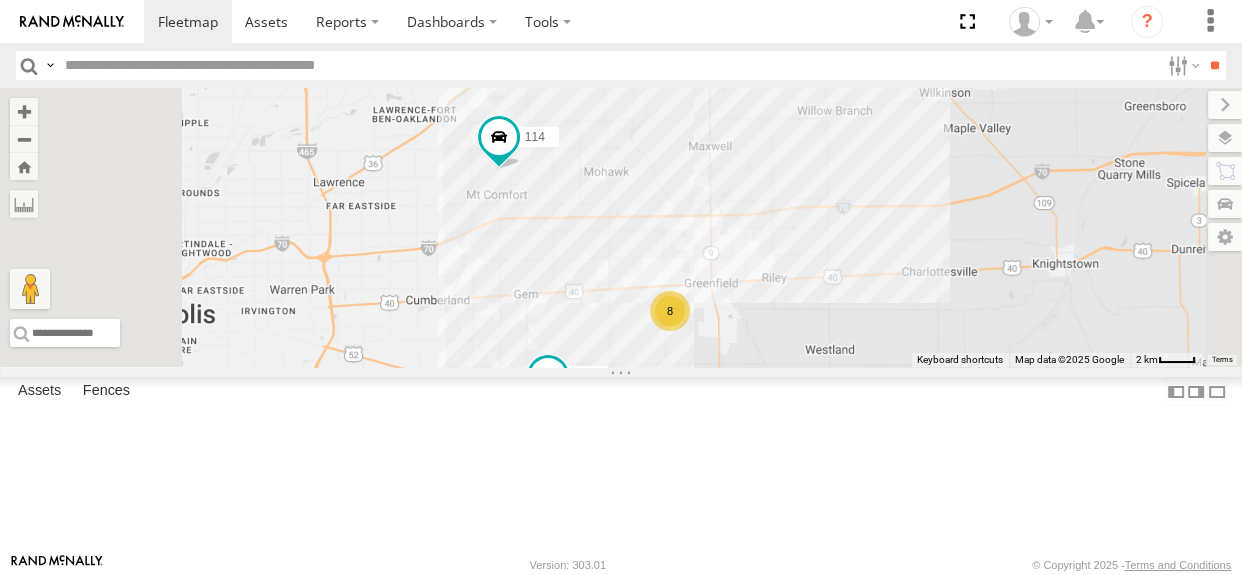 click on "114 111 113 8" at bounding box center [621, 227] 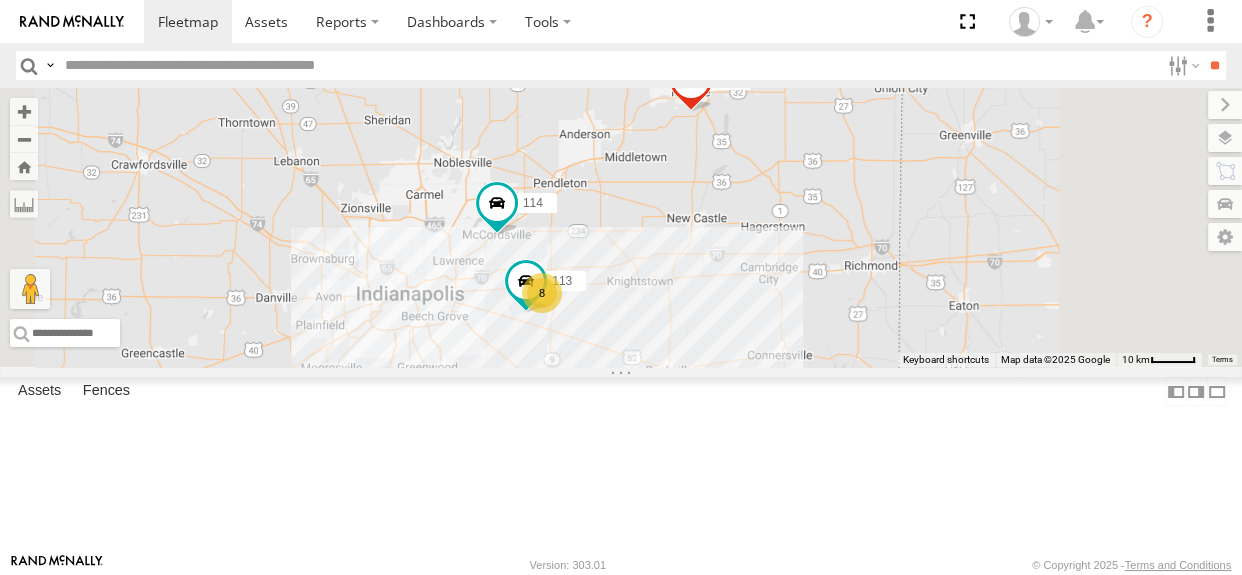 drag, startPoint x: 859, startPoint y: 361, endPoint x: 829, endPoint y: 344, distance: 34.48188 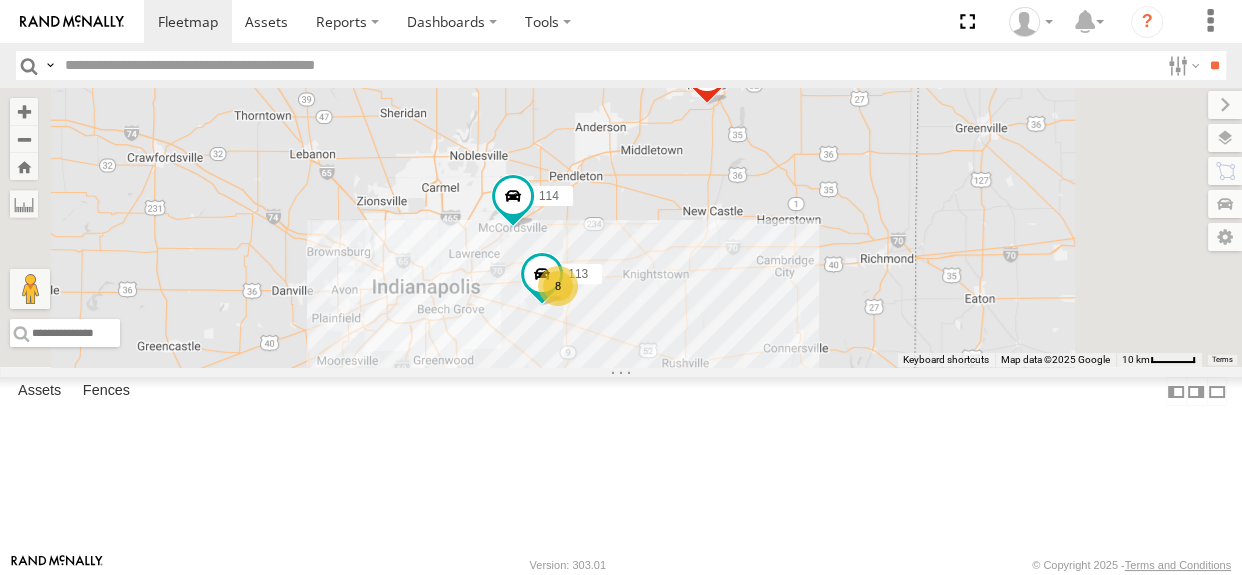 drag, startPoint x: 833, startPoint y: 346, endPoint x: 851, endPoint y: 338, distance: 19.697716 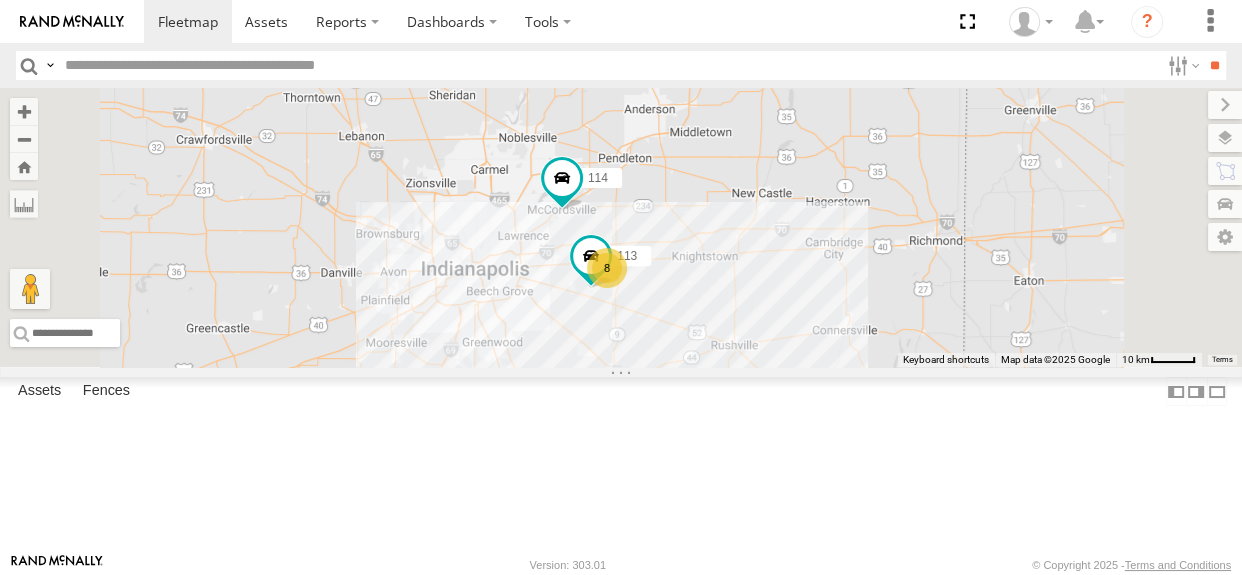 drag, startPoint x: 780, startPoint y: 338, endPoint x: 835, endPoint y: 320, distance: 57.870544 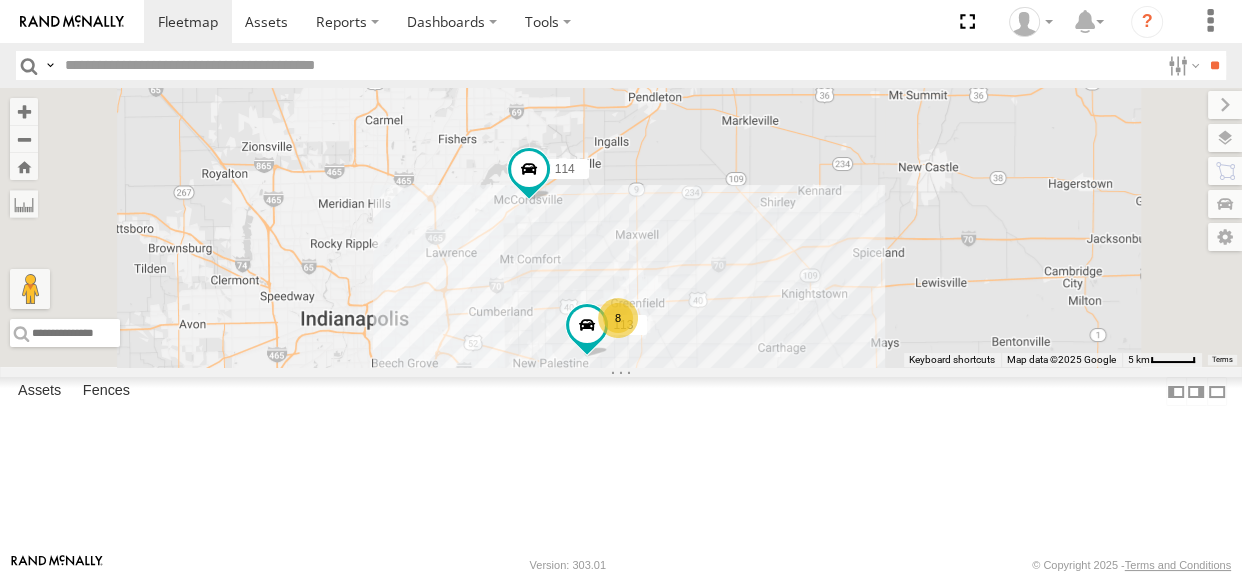 drag, startPoint x: 989, startPoint y: 325, endPoint x: 971, endPoint y: 332, distance: 19.313208 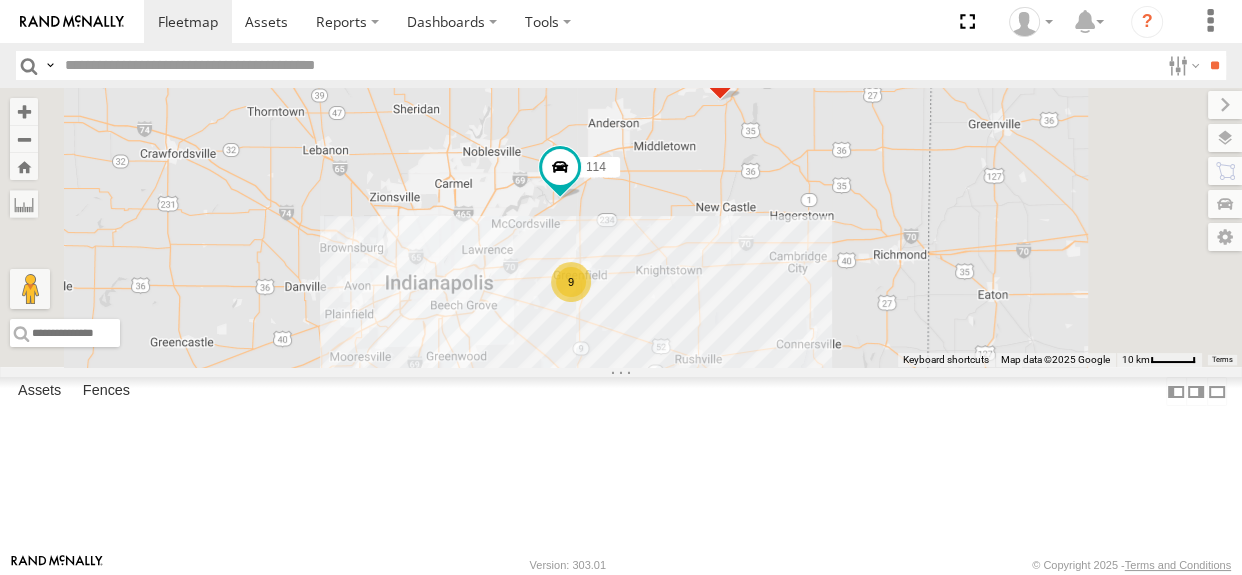 click on "114 9 111" at bounding box center (621, 227) 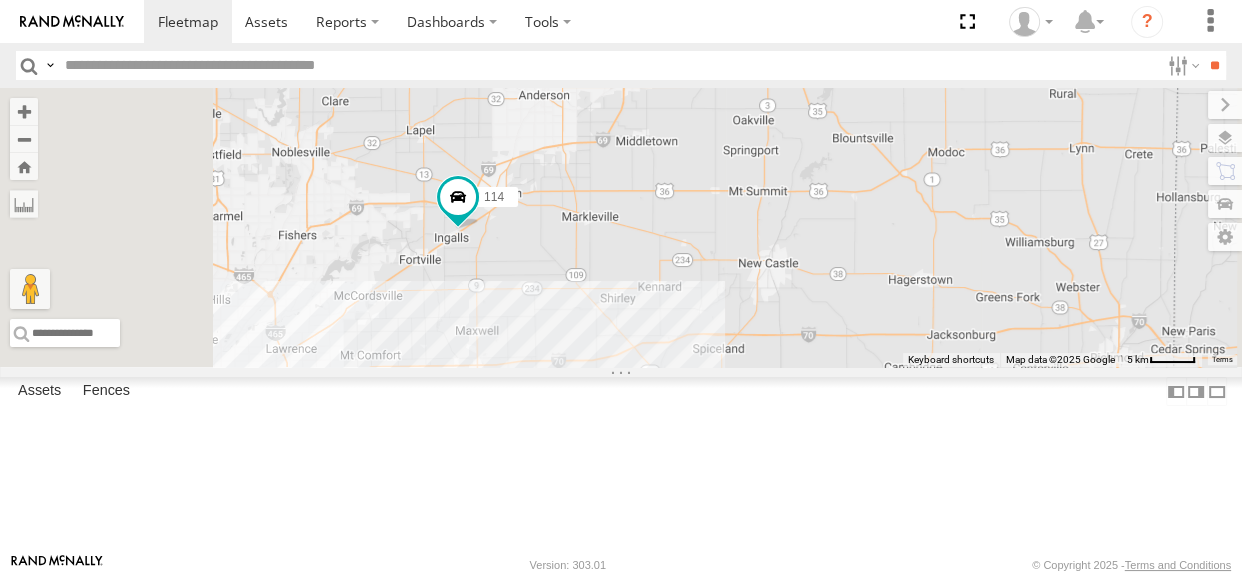 drag, startPoint x: 779, startPoint y: 327, endPoint x: 764, endPoint y: 335, distance: 17 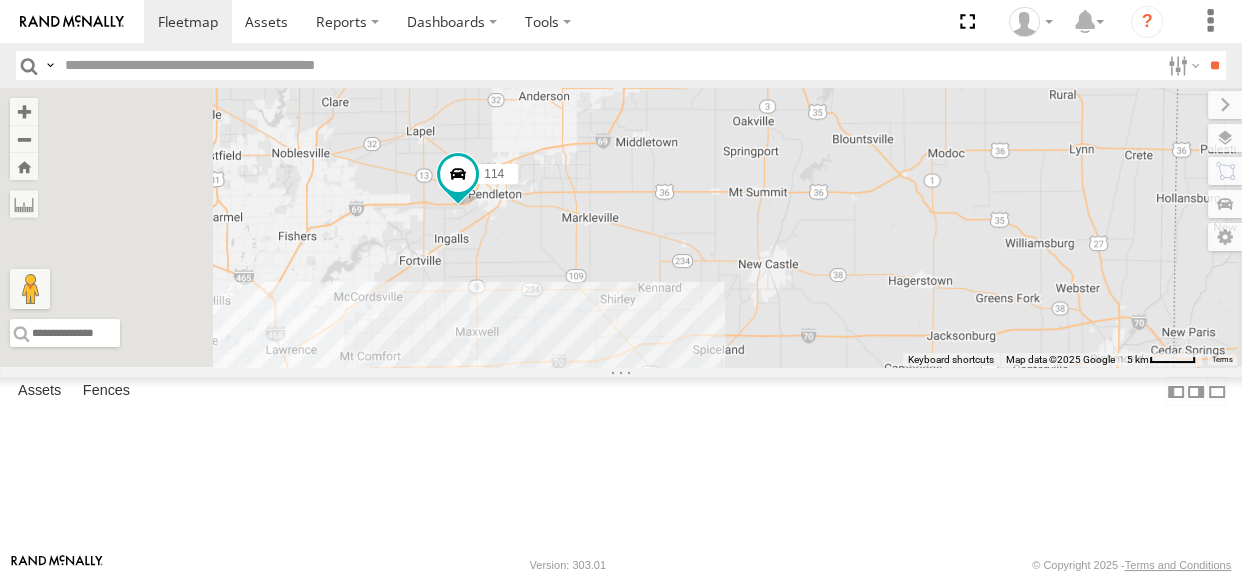 scroll, scrollTop: 0, scrollLeft: 0, axis: both 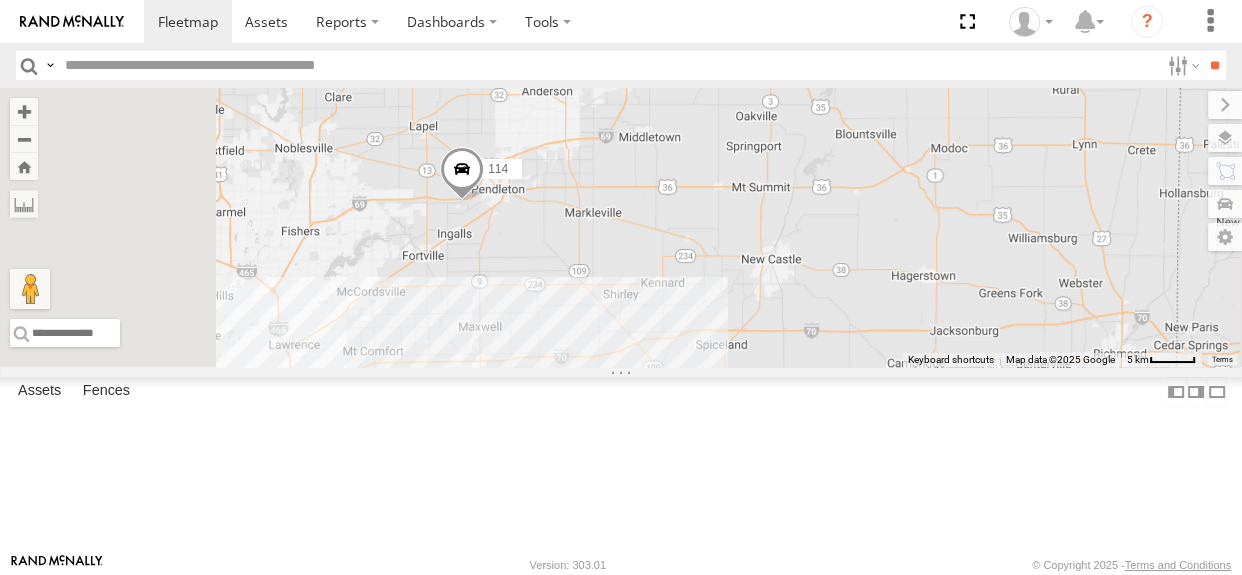 drag, startPoint x: 775, startPoint y: 325, endPoint x: 762, endPoint y: 326, distance: 13.038404 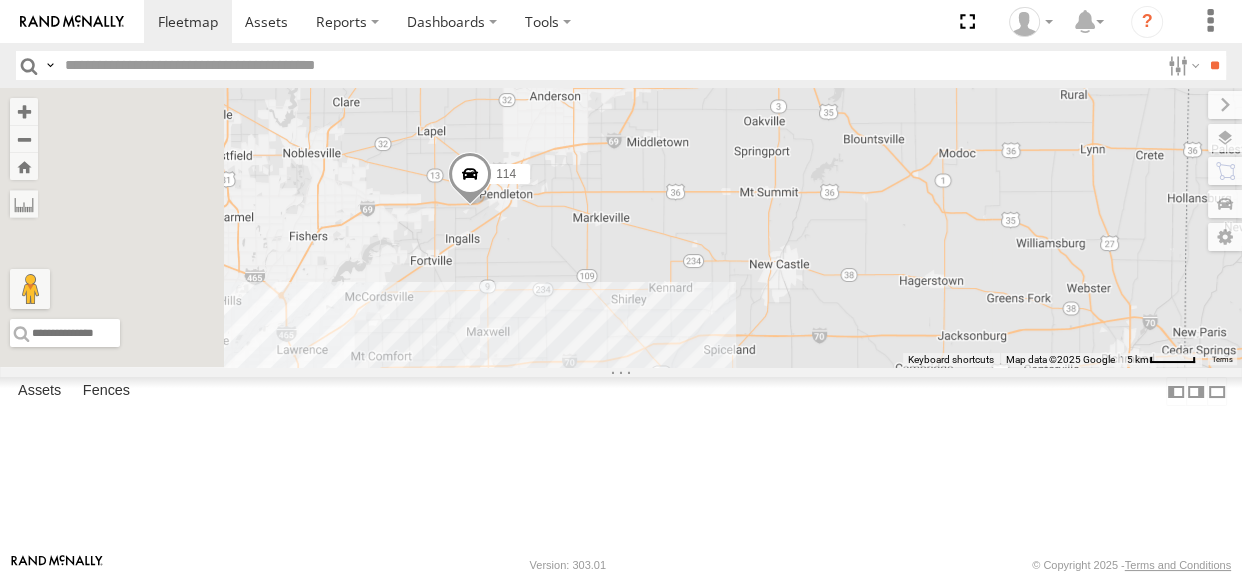 drag, startPoint x: 766, startPoint y: 324, endPoint x: 776, endPoint y: 330, distance: 11.661903 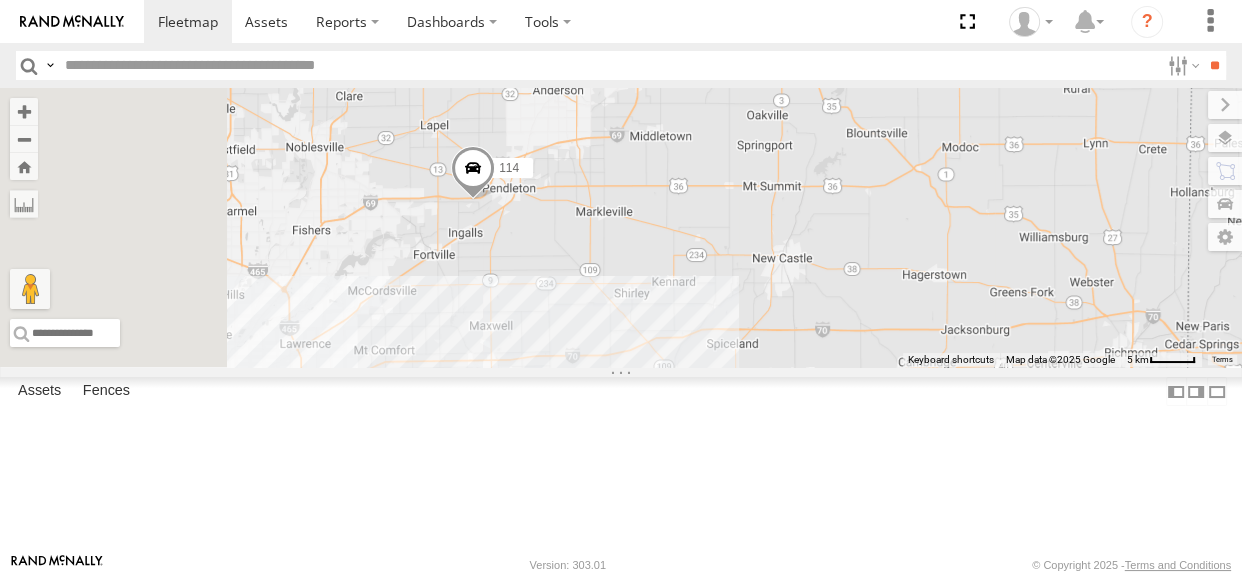 scroll, scrollTop: 0, scrollLeft: 0, axis: both 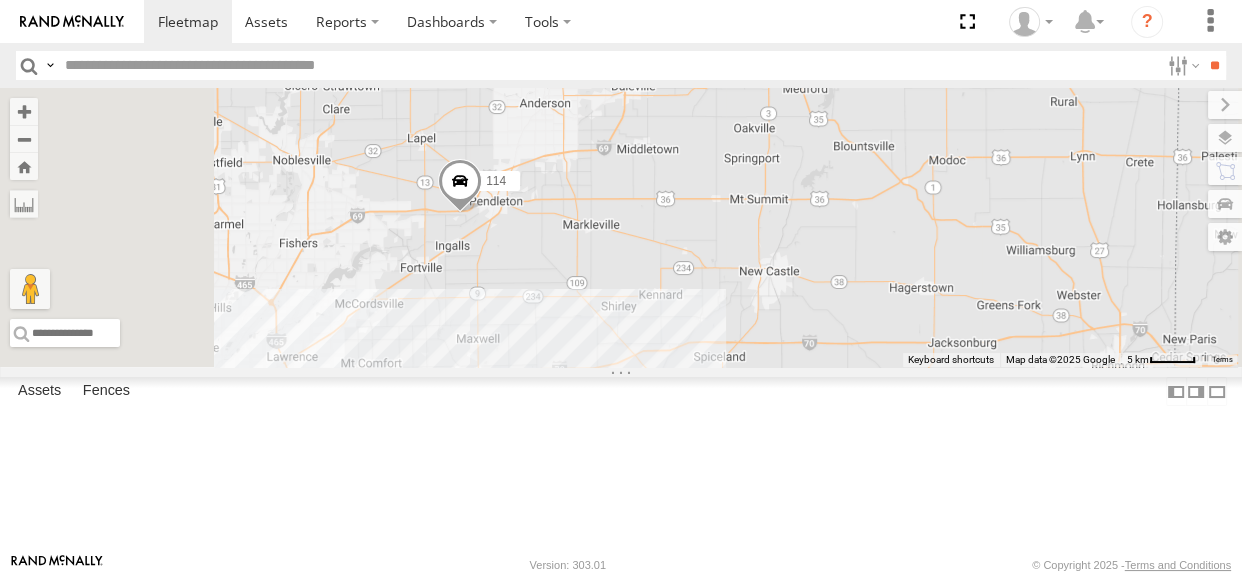 drag, startPoint x: 778, startPoint y: 329, endPoint x: 763, endPoint y: 343, distance: 20.518284 